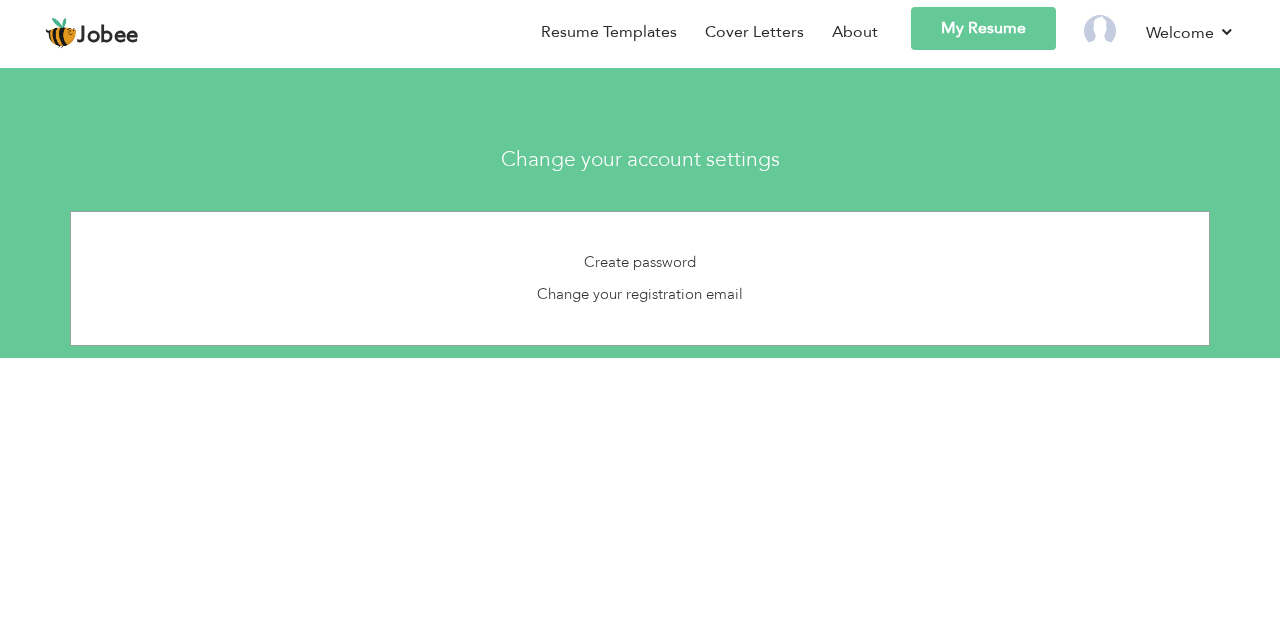 scroll, scrollTop: 0, scrollLeft: 0, axis: both 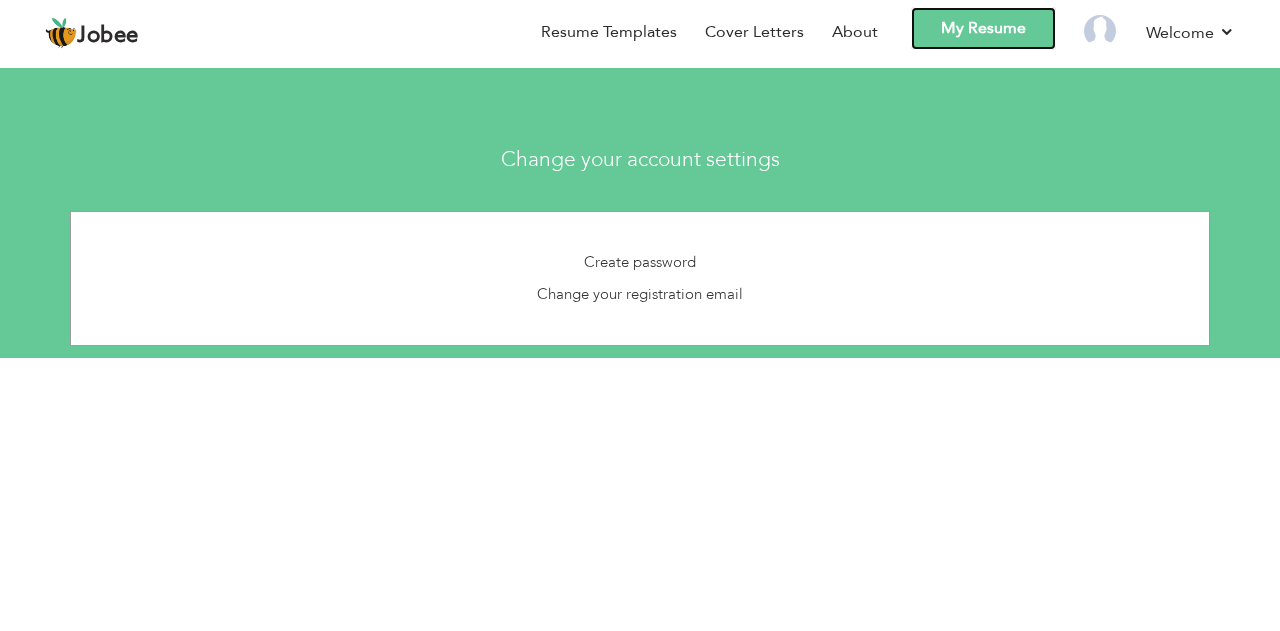 click on "My Resume" at bounding box center (983, 28) 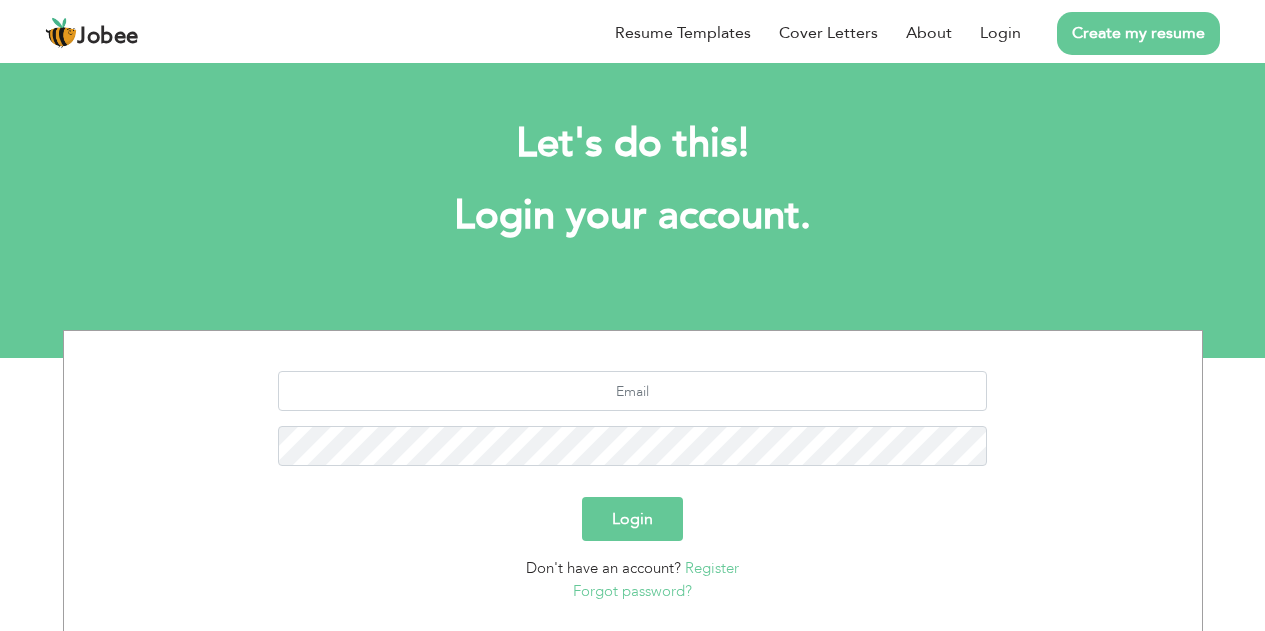 scroll, scrollTop: 0, scrollLeft: 0, axis: both 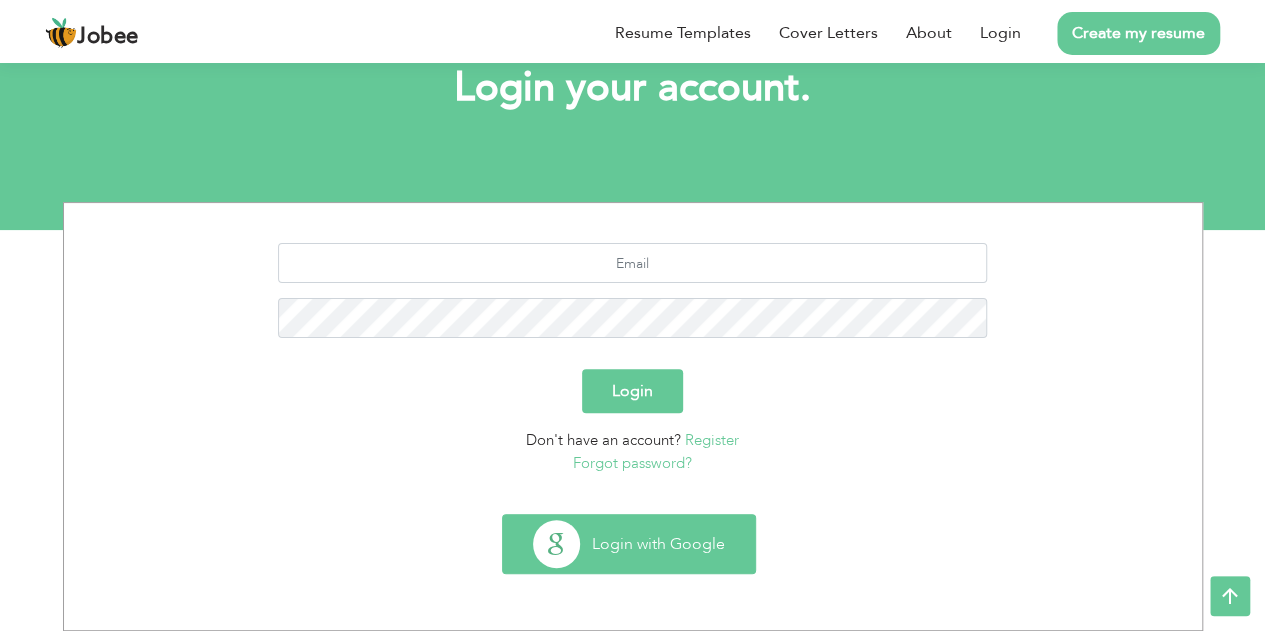 click on "Login with Google" at bounding box center (629, 544) 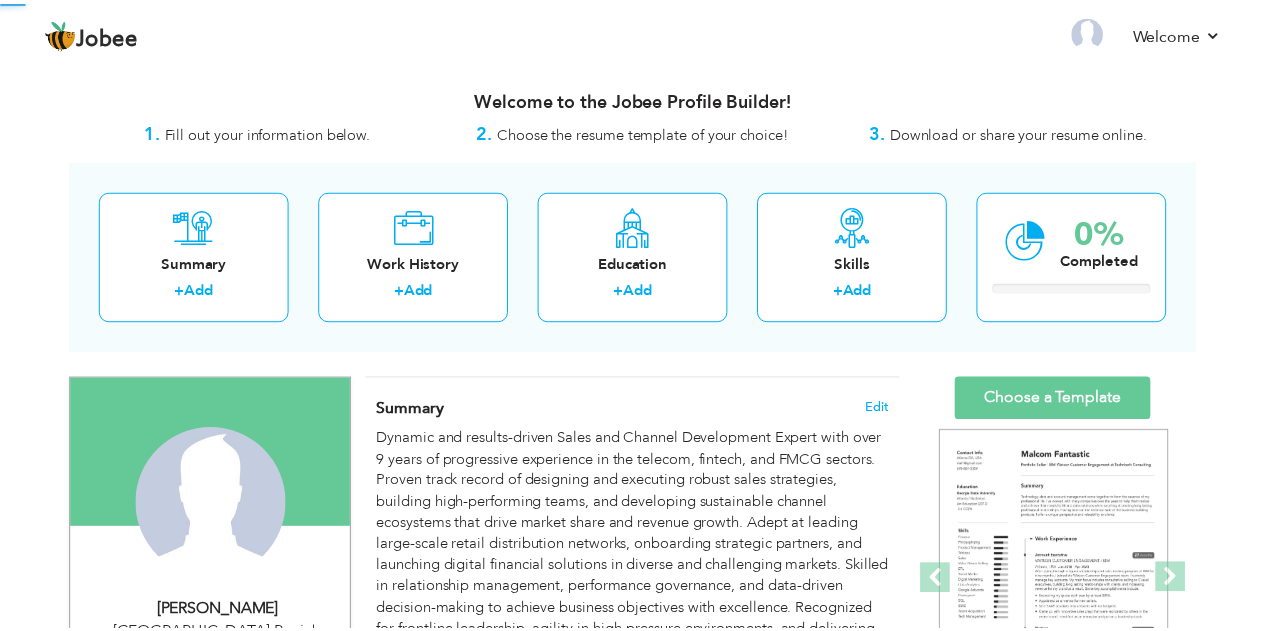 scroll, scrollTop: 0, scrollLeft: 0, axis: both 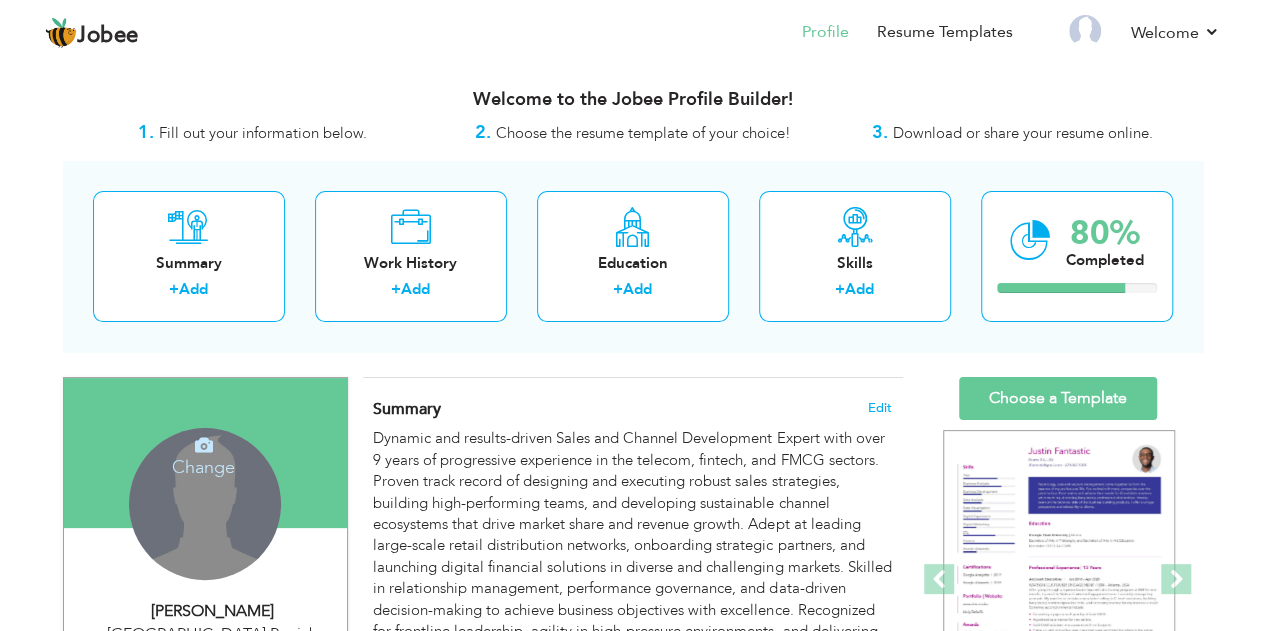 click on "Change
Remove" at bounding box center (205, 504) 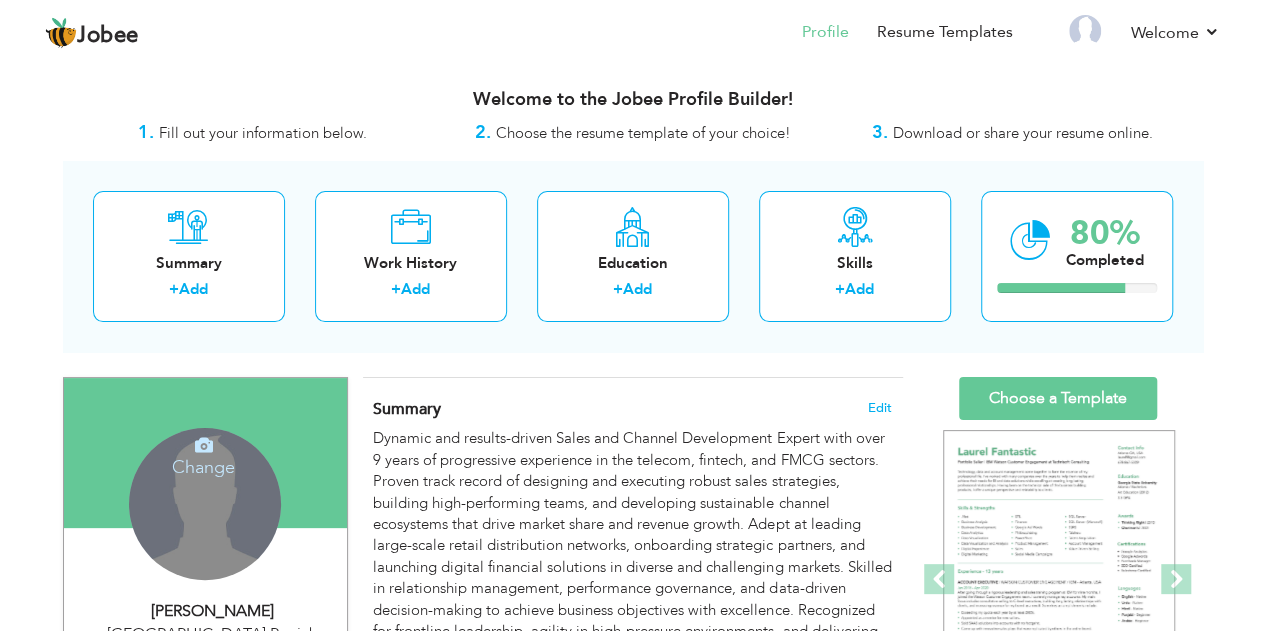 click on "Change" at bounding box center [203, 454] 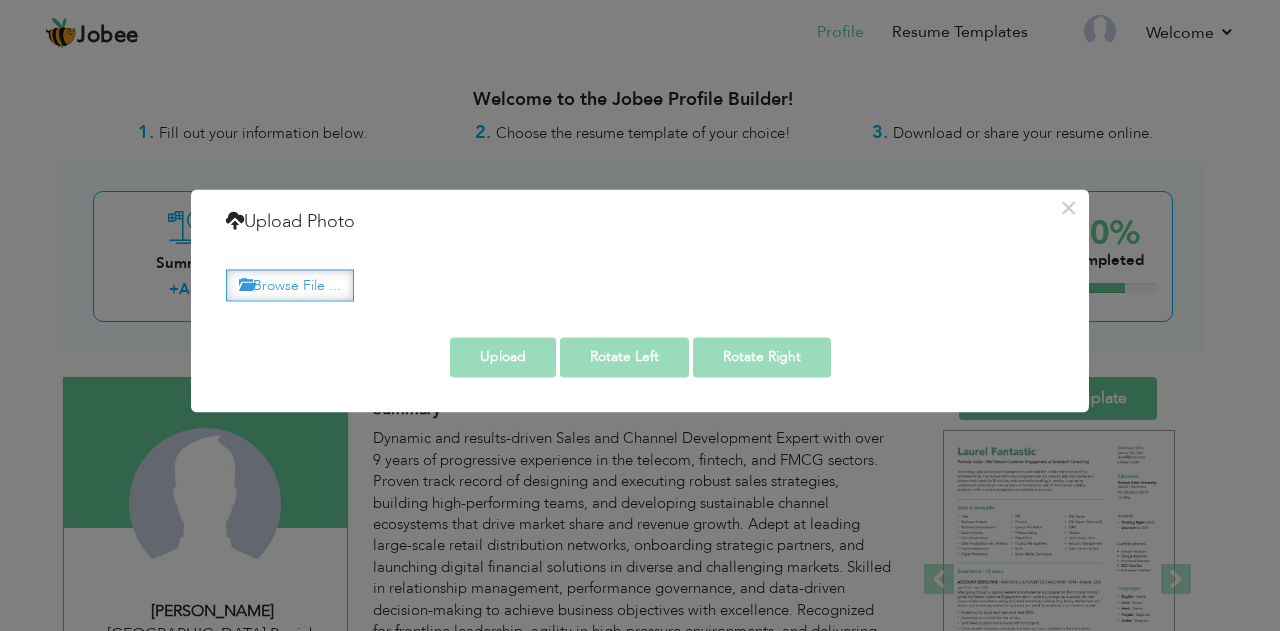 click on "Browse File ..." at bounding box center [290, 285] 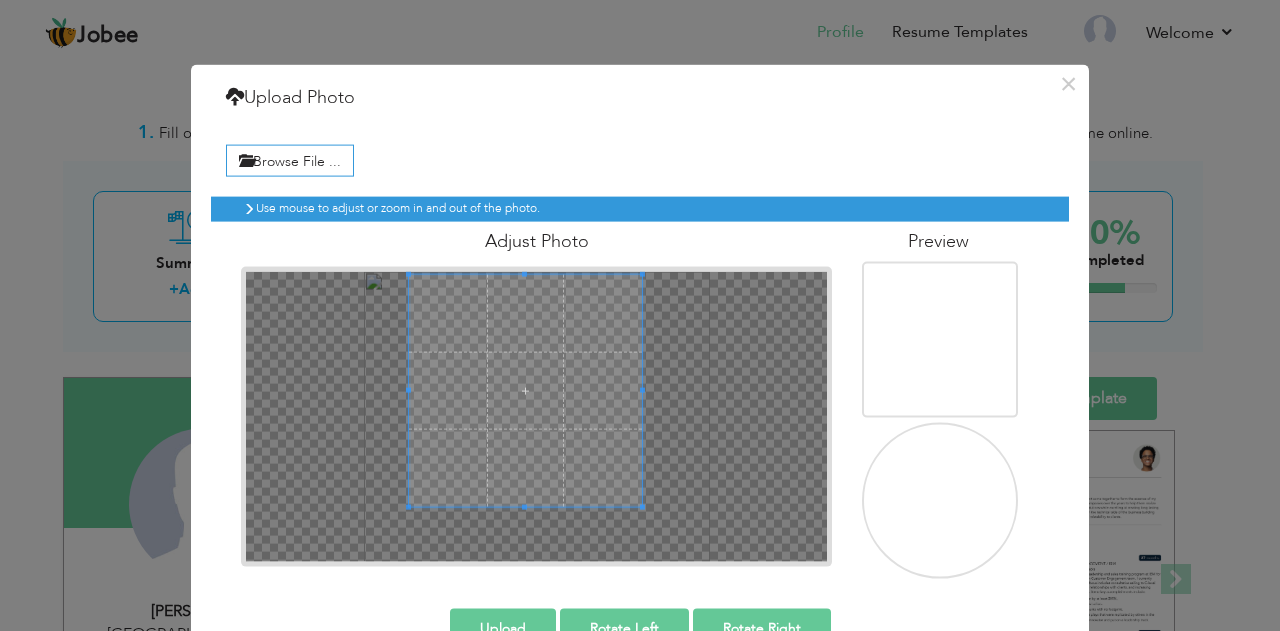 click at bounding box center [525, 391] 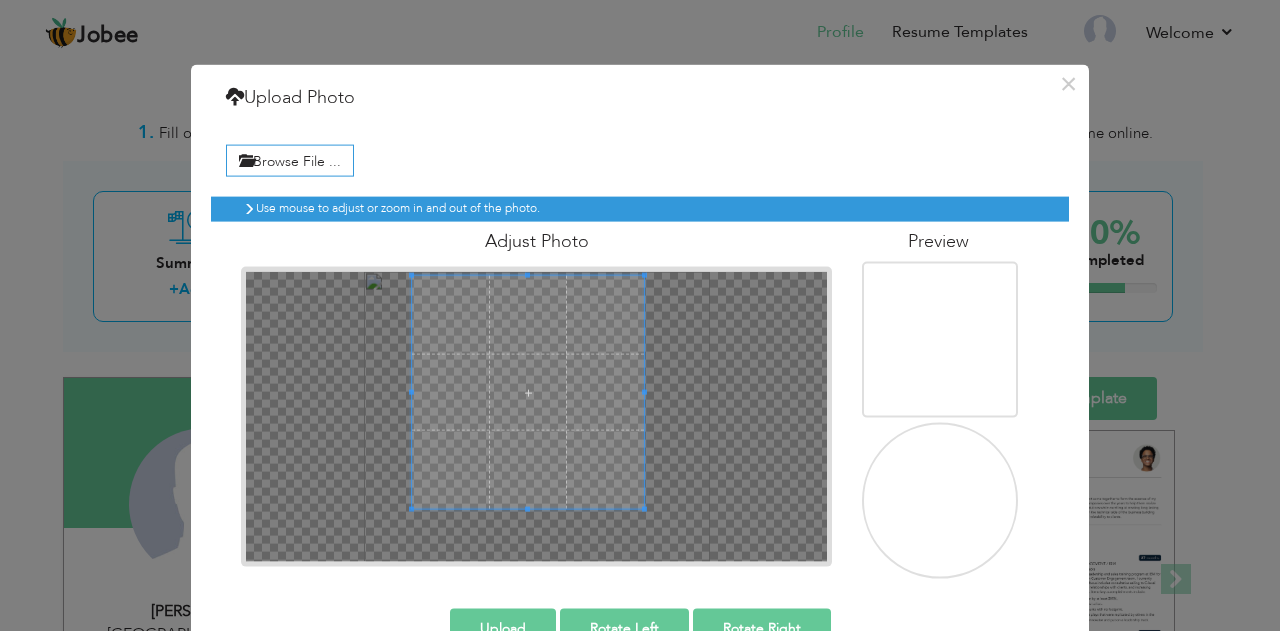 scroll, scrollTop: 50, scrollLeft: 0, axis: vertical 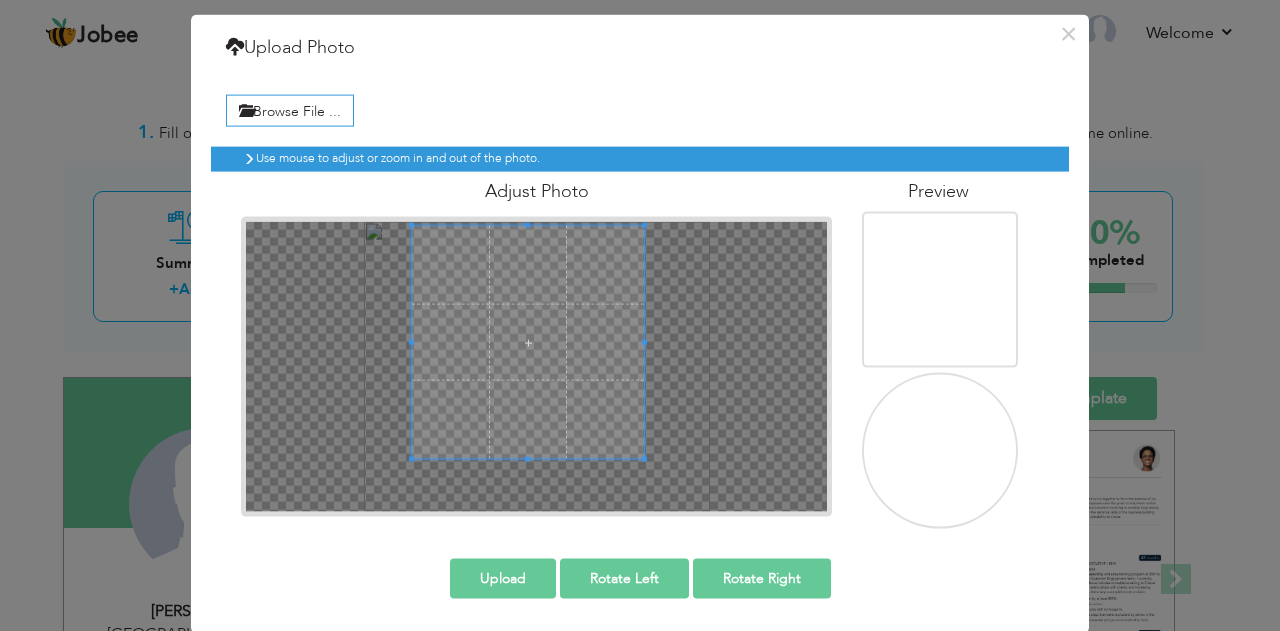 click on "Browse File ...
Preview" at bounding box center [640, 306] 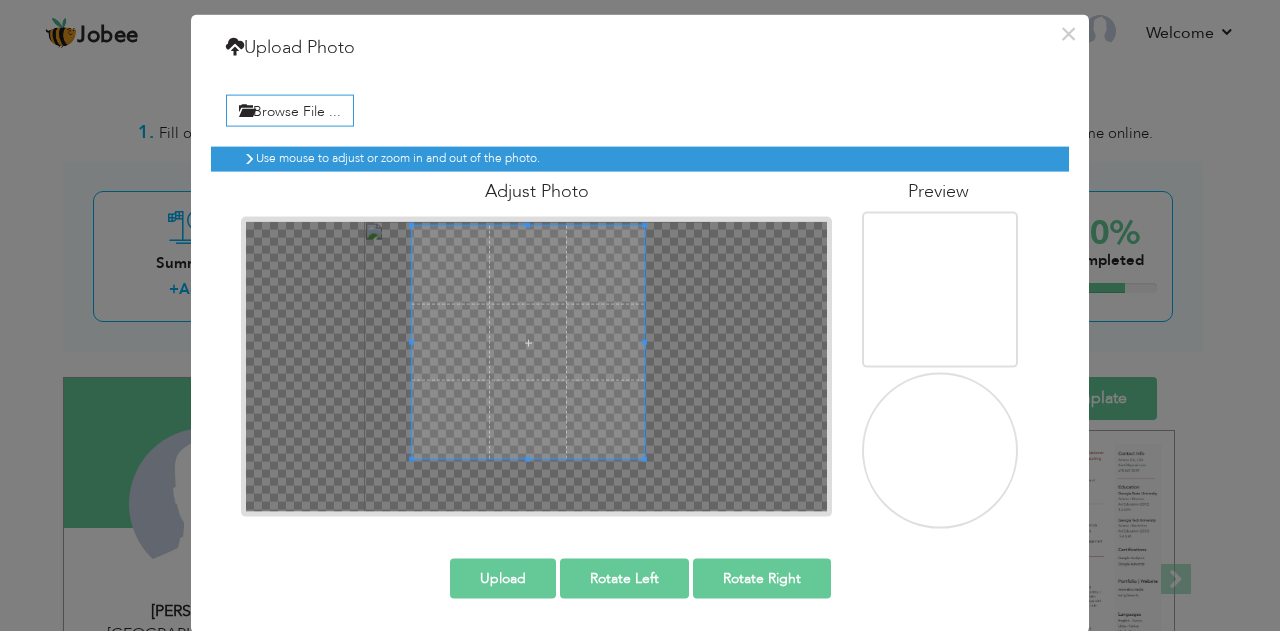 click on "Upload" at bounding box center (503, 578) 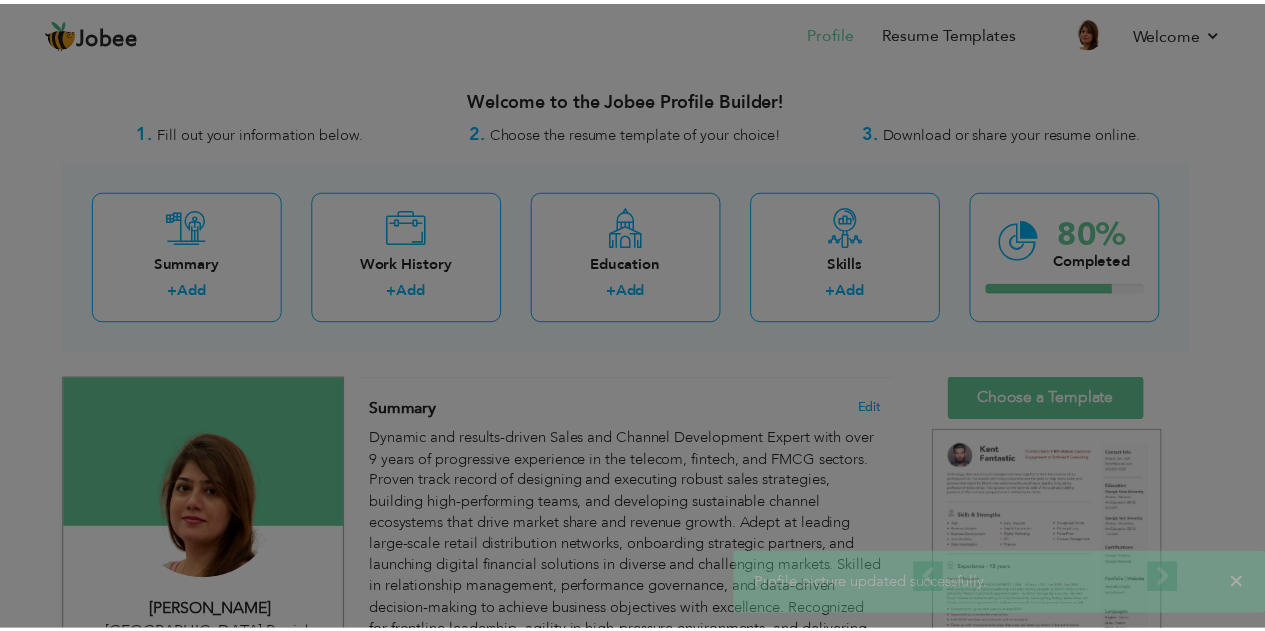 scroll, scrollTop: 0, scrollLeft: 0, axis: both 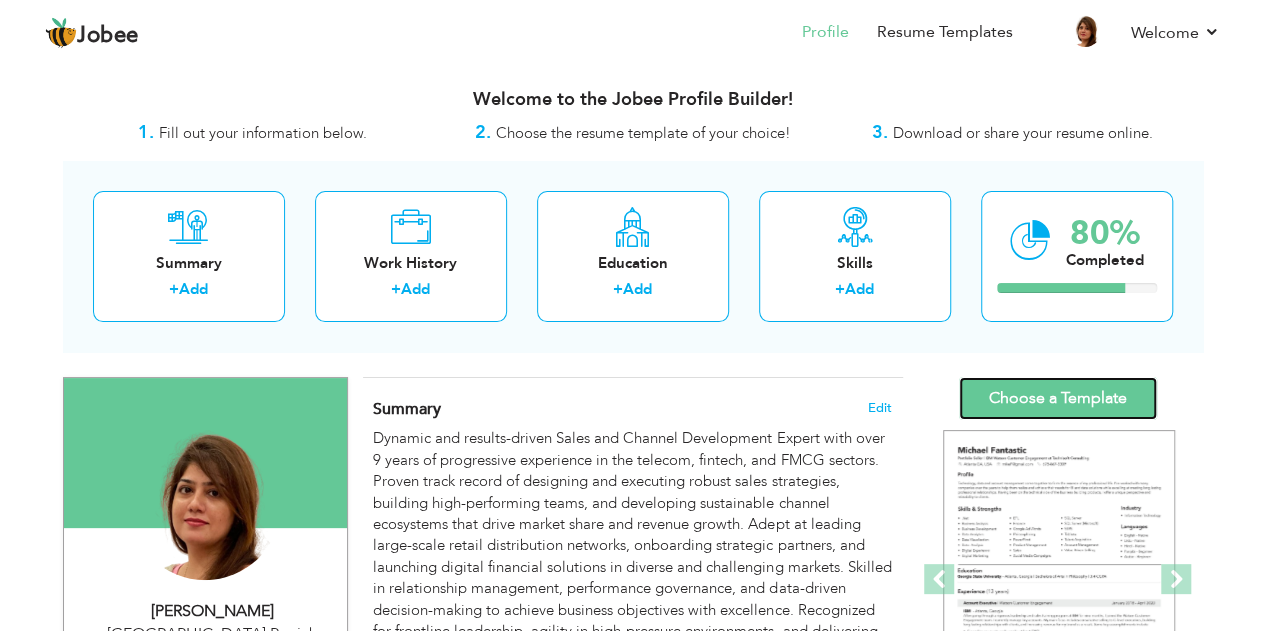 click on "Choose a Template" at bounding box center [1058, 398] 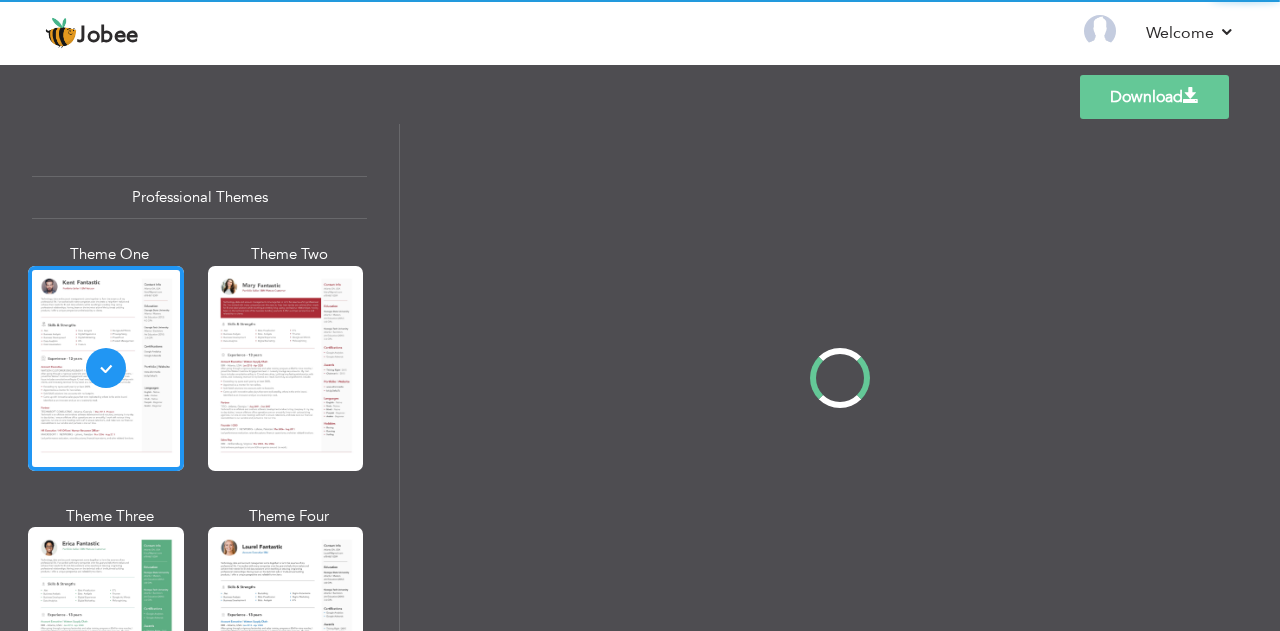 scroll, scrollTop: 0, scrollLeft: 0, axis: both 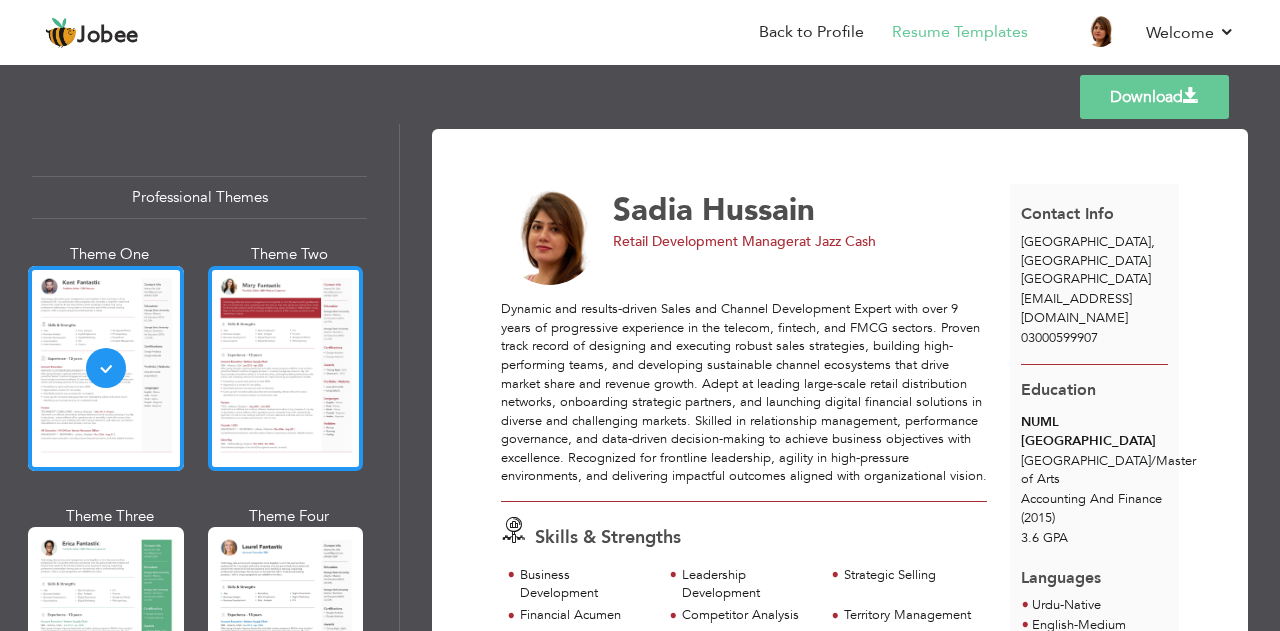 click at bounding box center (286, 368) 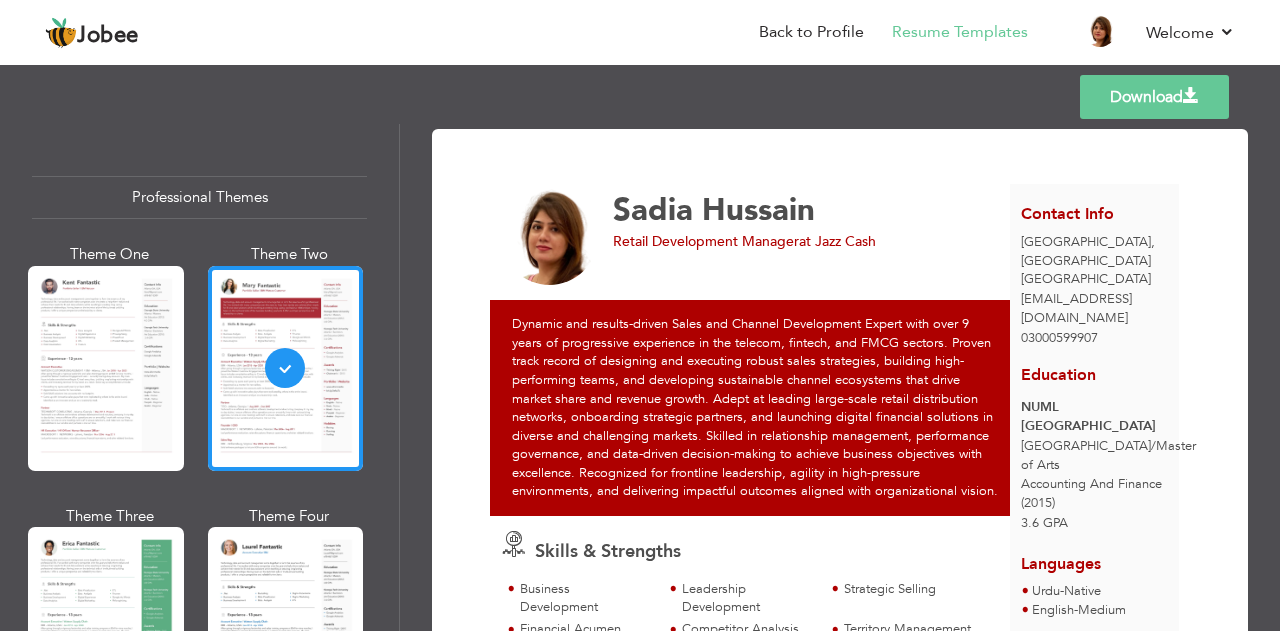 scroll, scrollTop: 0, scrollLeft: 0, axis: both 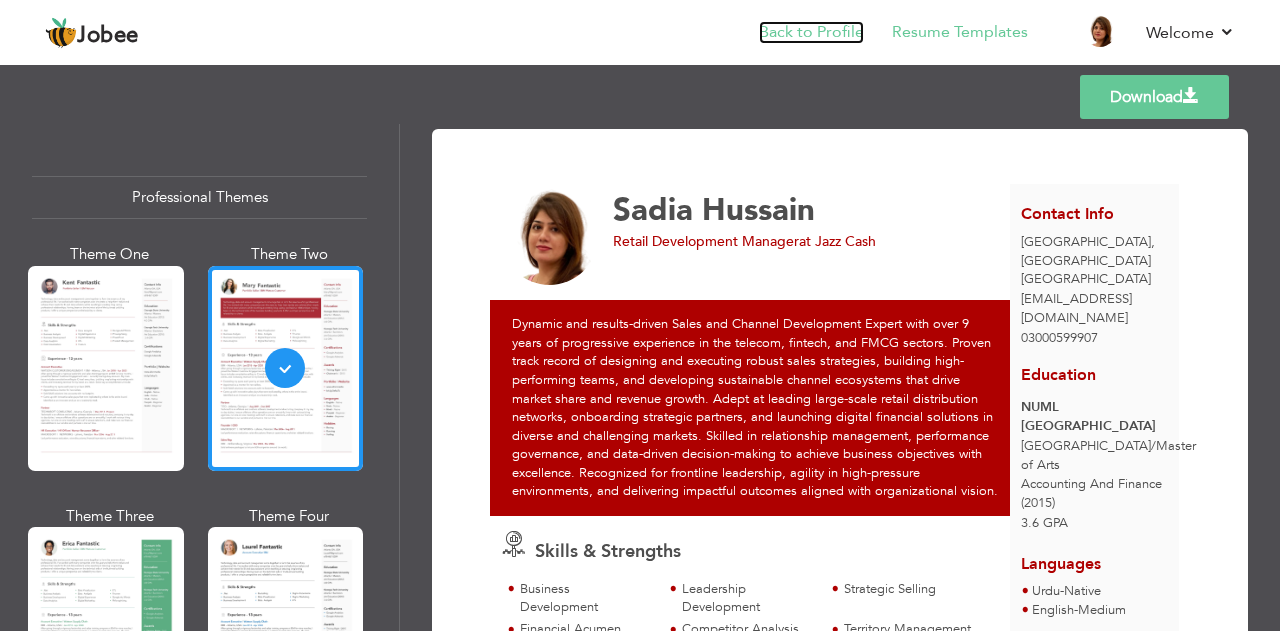 click on "Back to Profile" at bounding box center (811, 32) 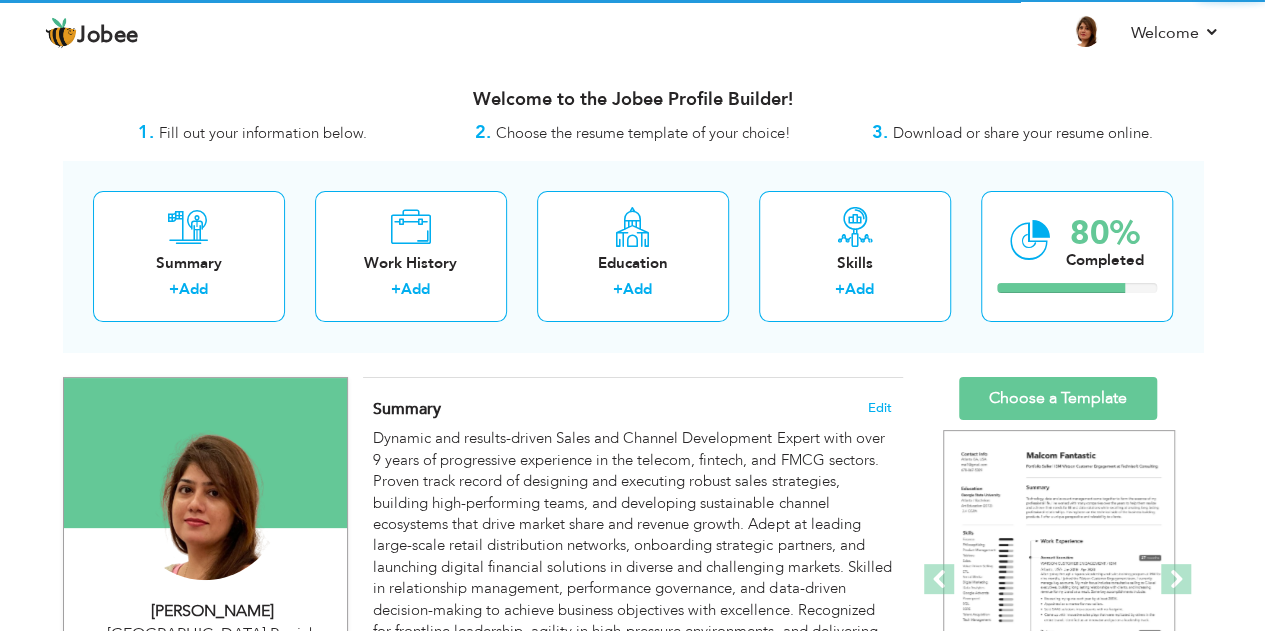 scroll, scrollTop: 0, scrollLeft: 0, axis: both 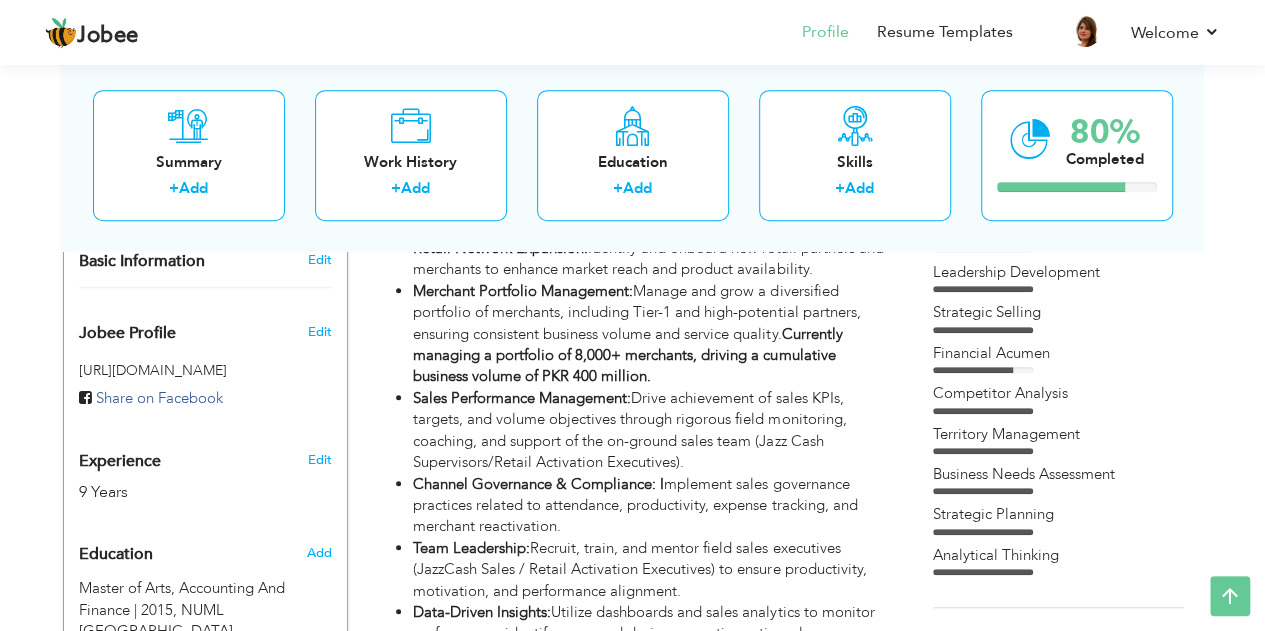 drag, startPoint x: 1266, startPoint y: 54, endPoint x: 1279, endPoint y: 155, distance: 101.8332 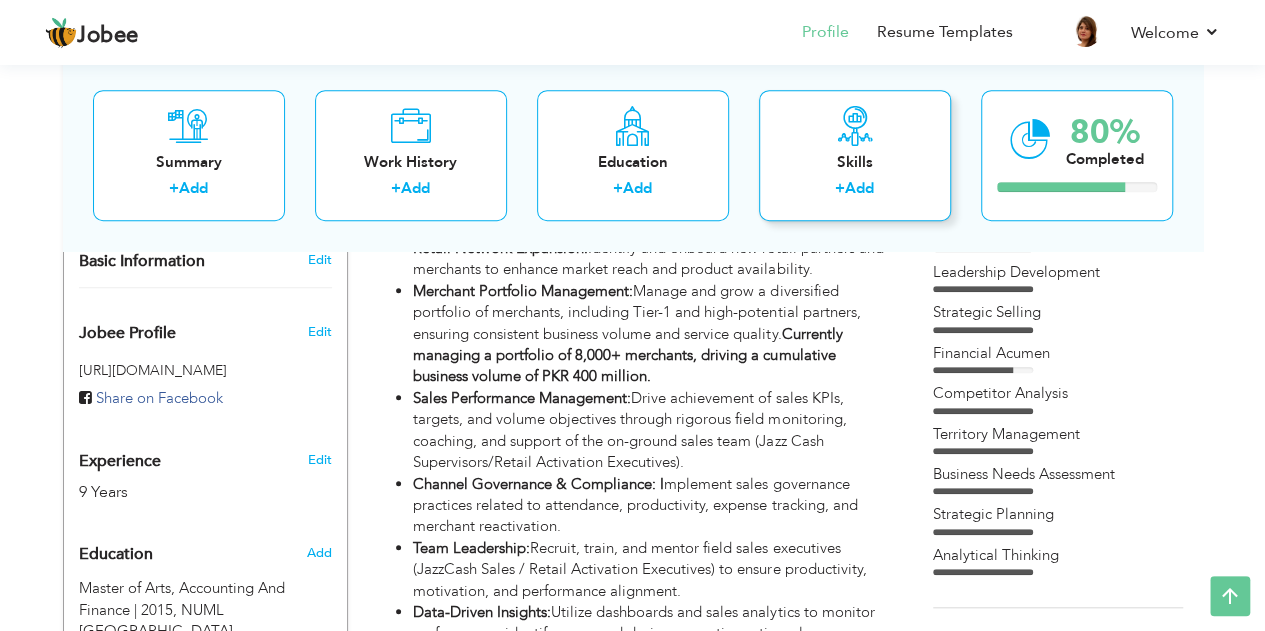 scroll, scrollTop: 588, scrollLeft: 0, axis: vertical 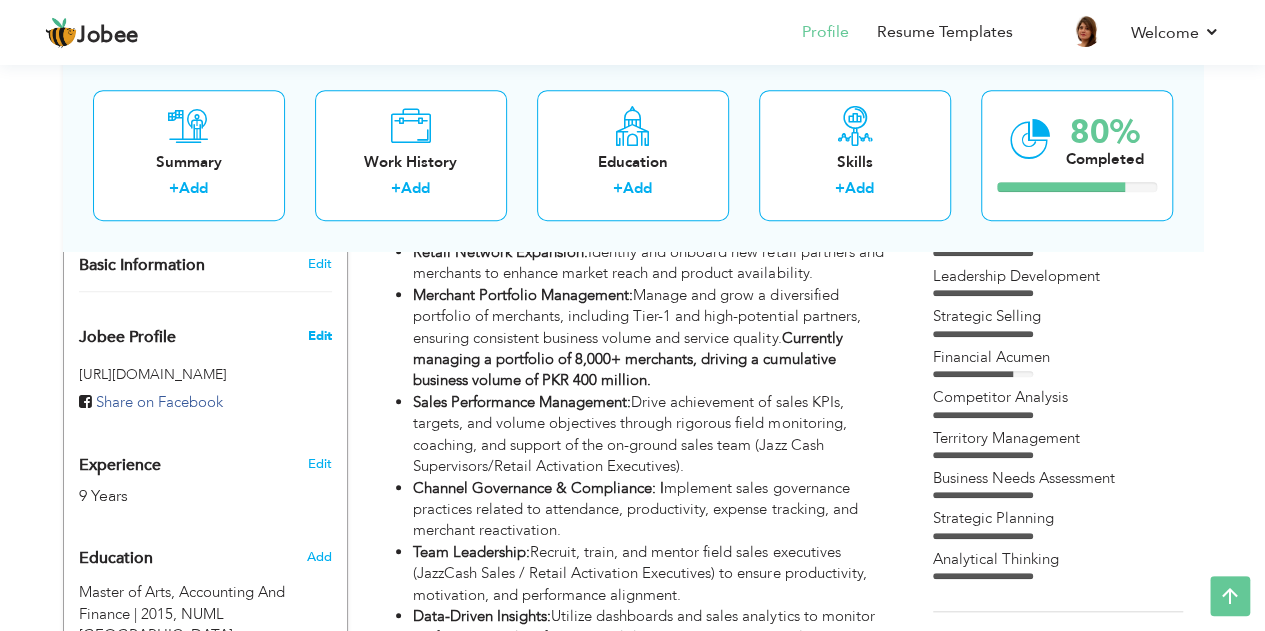 click on "Edit" at bounding box center [319, 336] 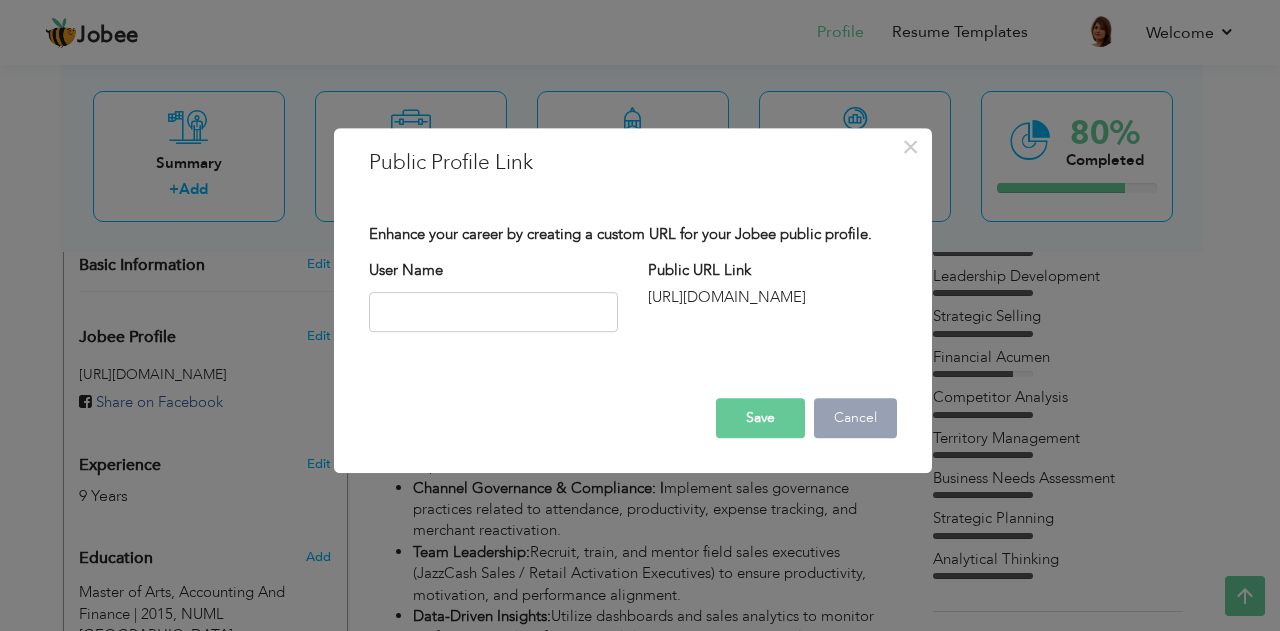 click on "Cancel" at bounding box center [855, 418] 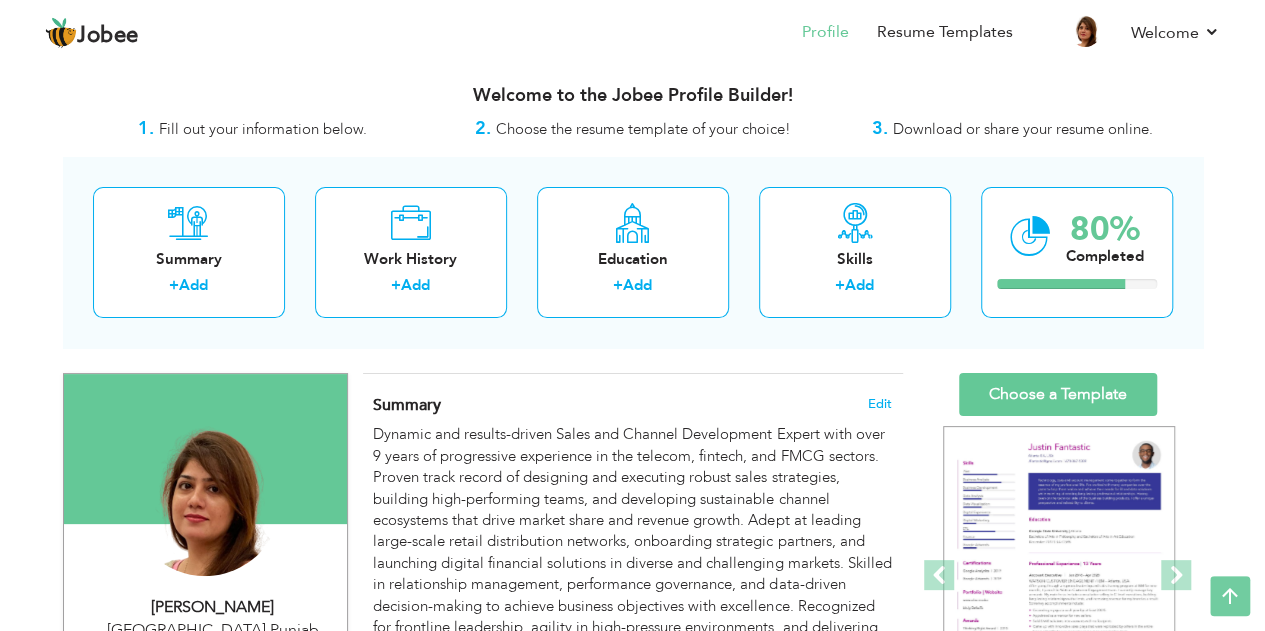 scroll, scrollTop: 0, scrollLeft: 0, axis: both 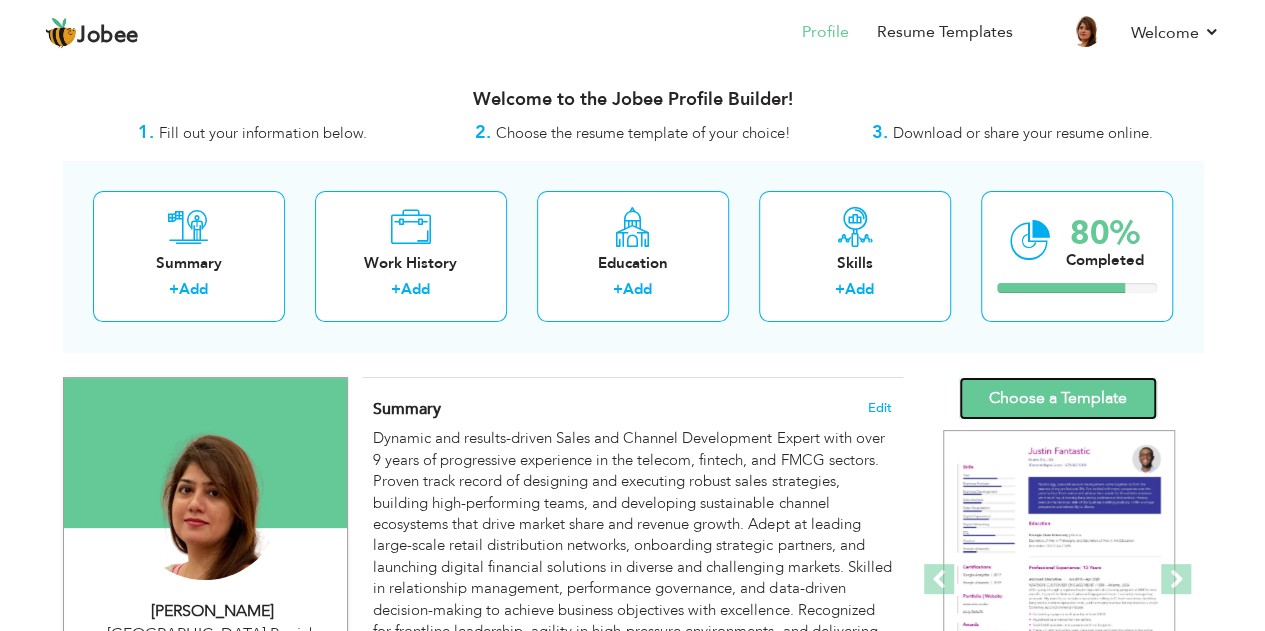click on "Choose a Template" at bounding box center (1058, 398) 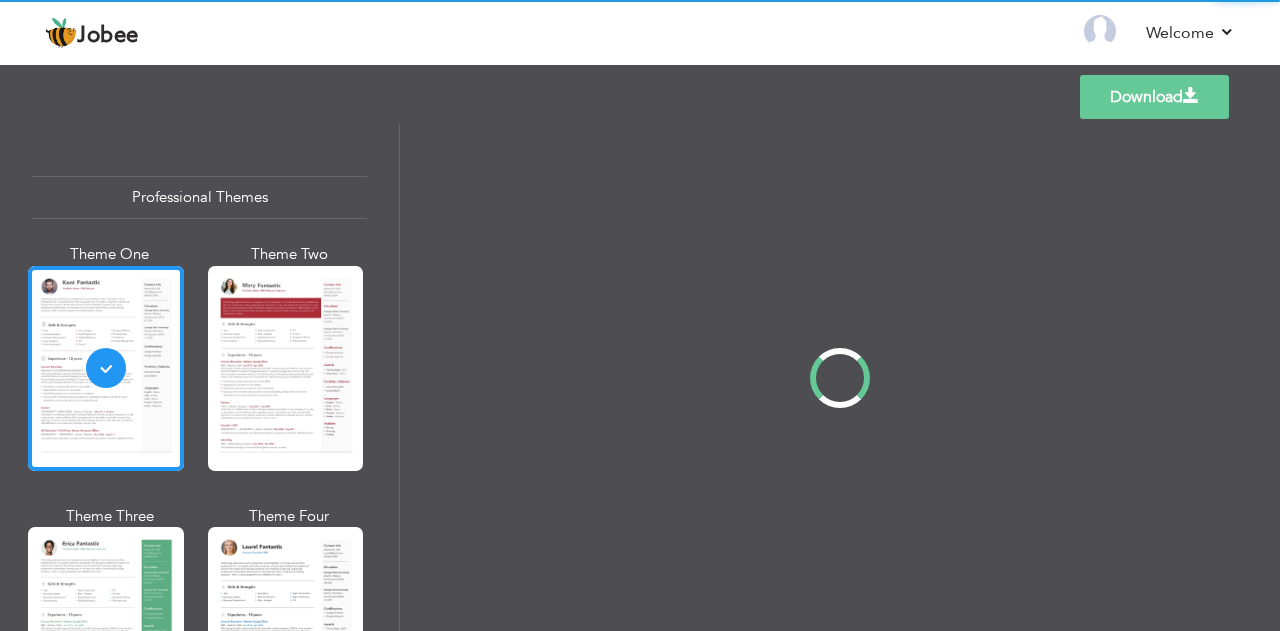 scroll, scrollTop: 0, scrollLeft: 0, axis: both 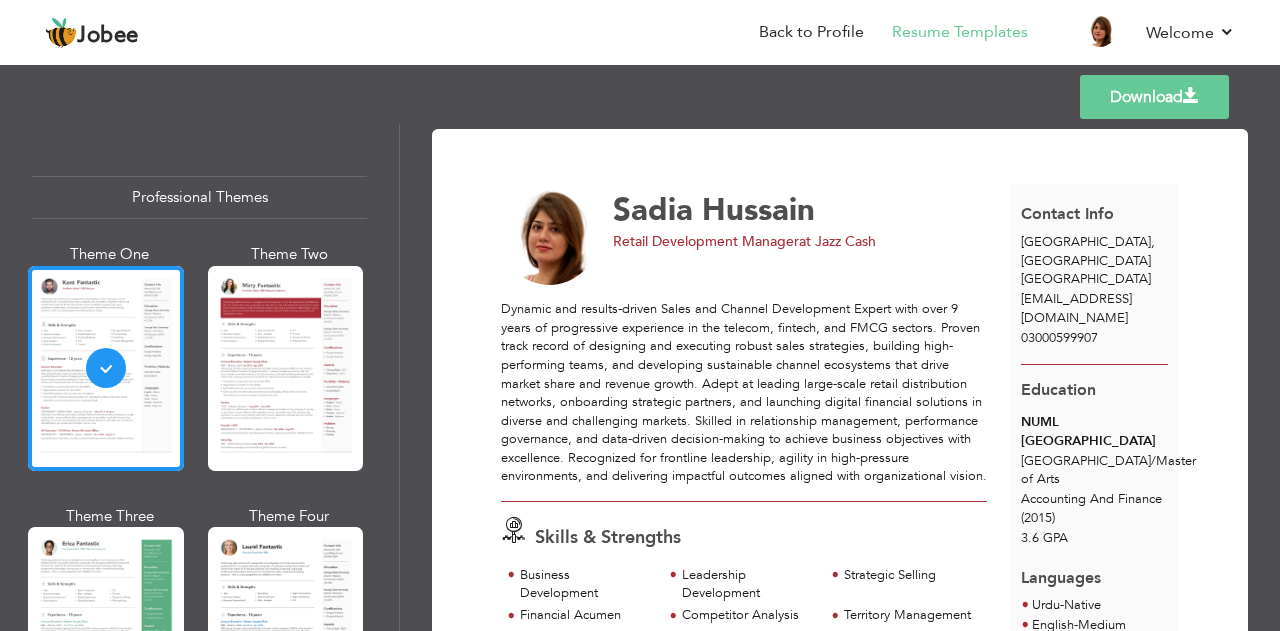 click on "Download
Sadia   Hussain
Retail Development Manager  at Jazz Cash
Skills & Strengths" at bounding box center [840, 1612] 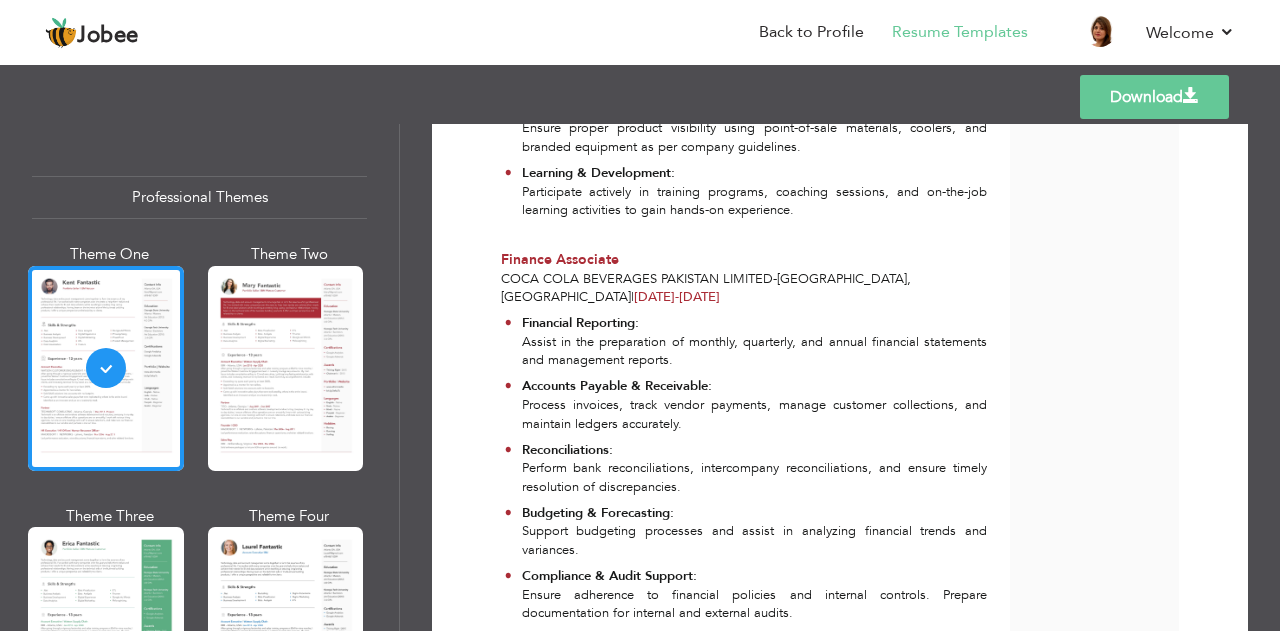 scroll, scrollTop: 1947, scrollLeft: 0, axis: vertical 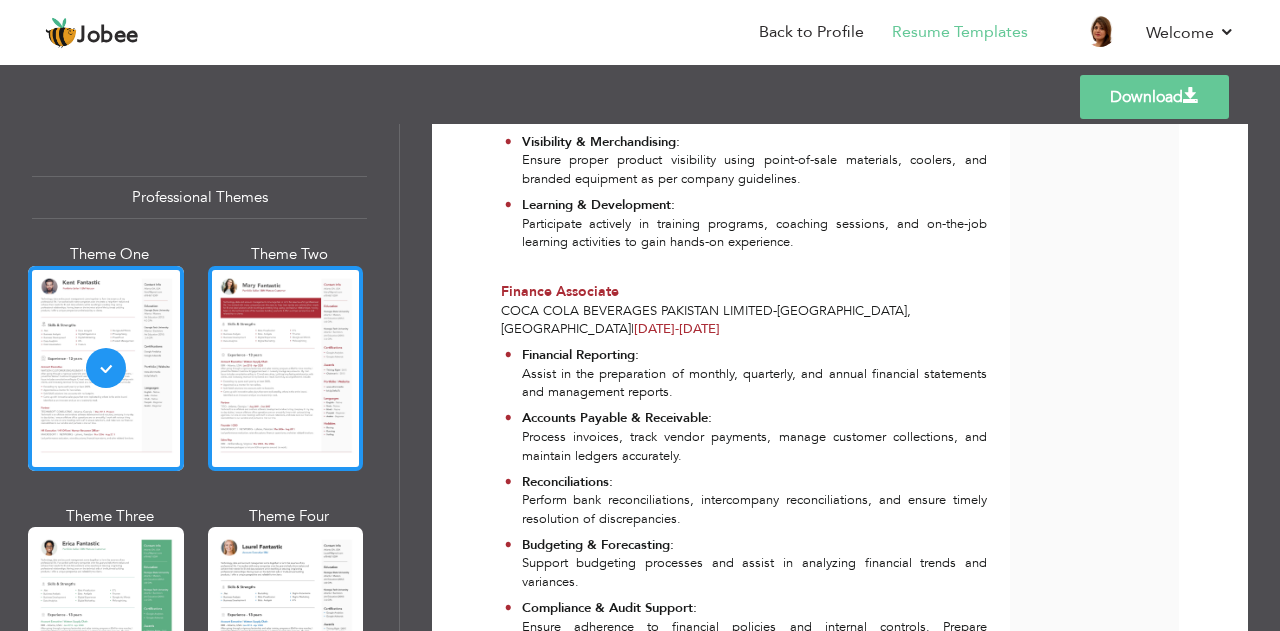 click at bounding box center (286, 368) 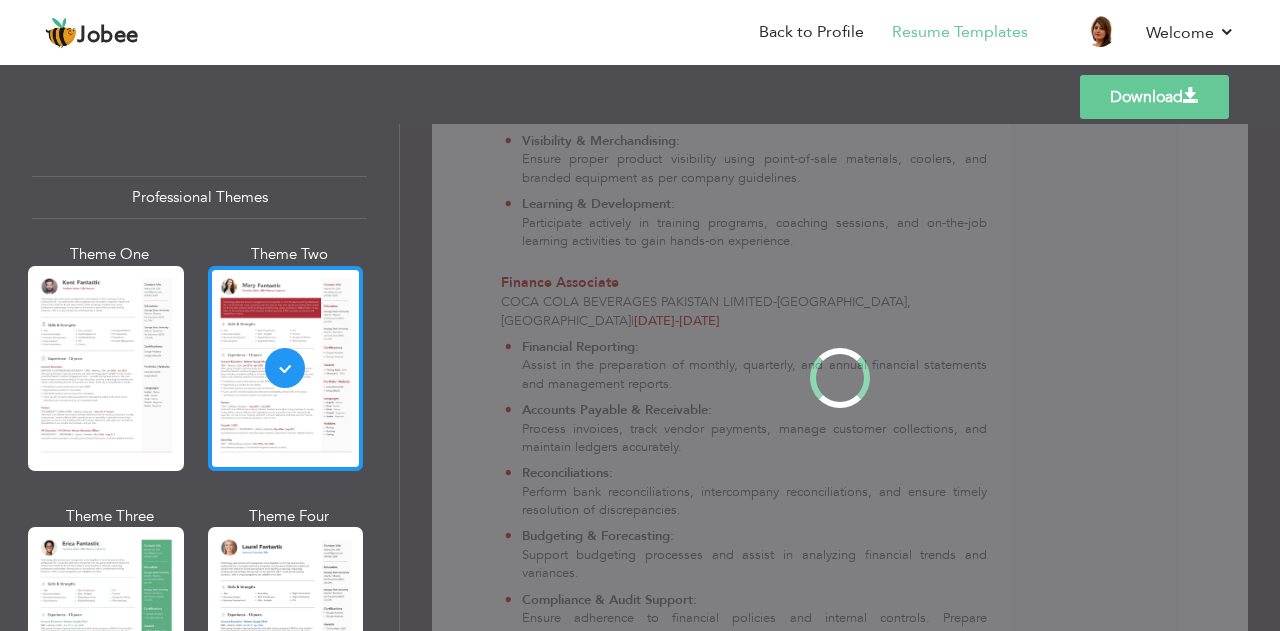 scroll, scrollTop: 0, scrollLeft: 0, axis: both 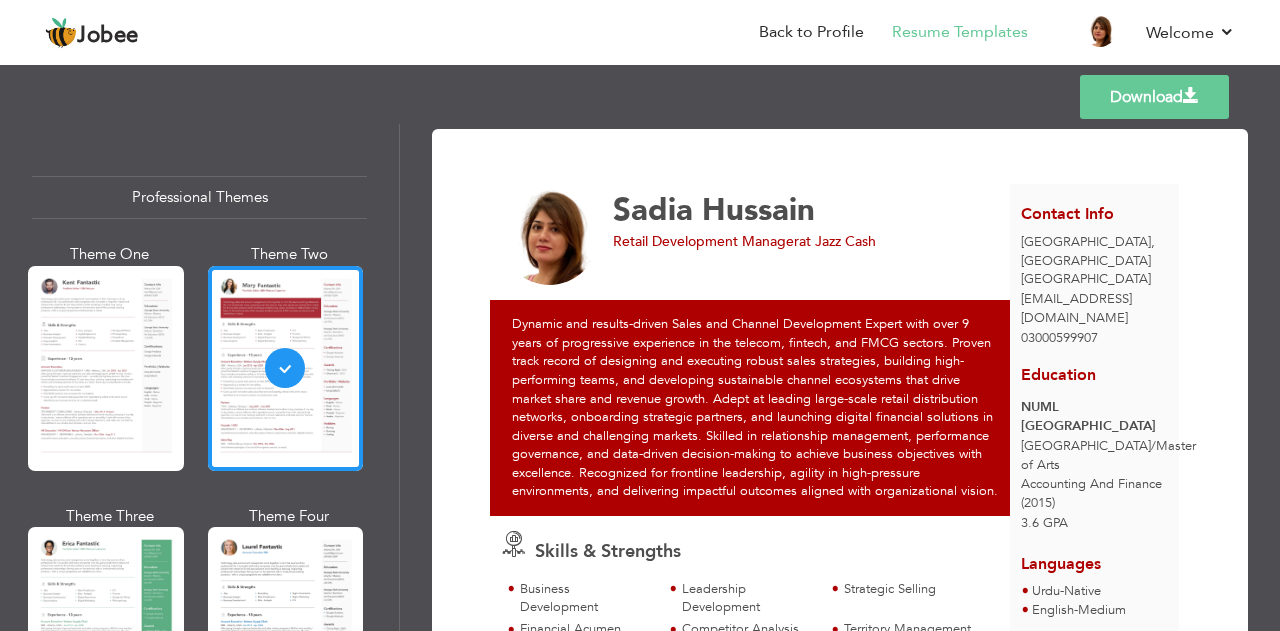 click on "Sadia   Hussain" at bounding box center [812, 210] 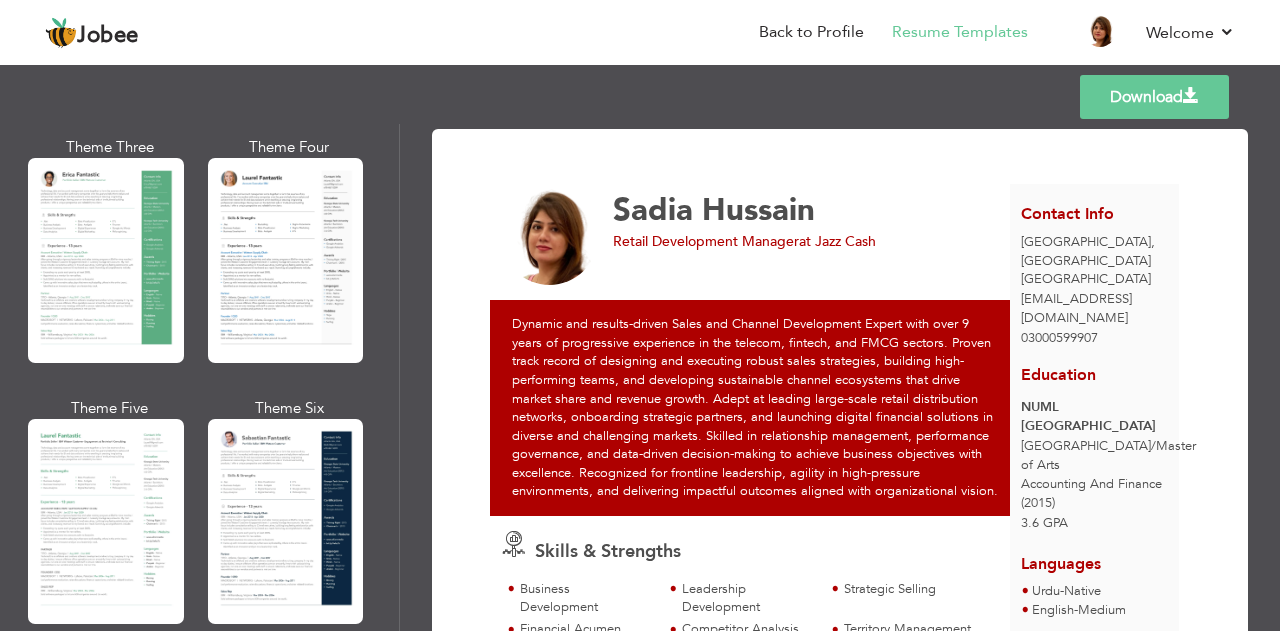 scroll, scrollTop: 364, scrollLeft: 0, axis: vertical 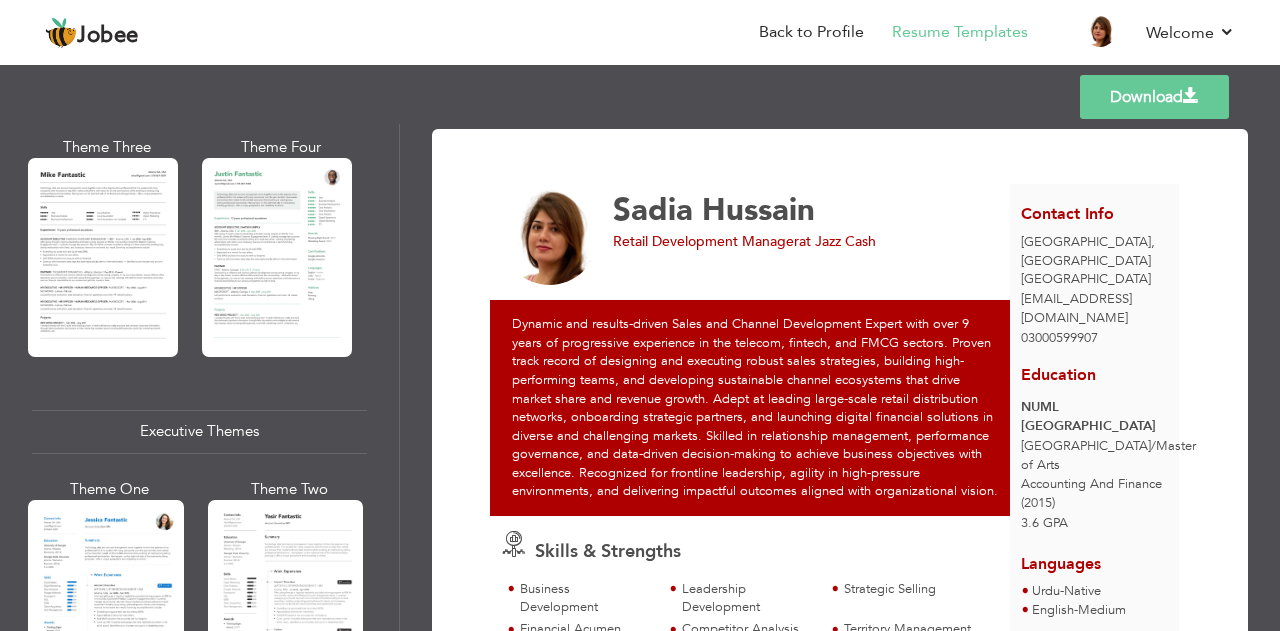 click on "Professional Themes
Theme One
Theme Two
Theme Three
Theme Six" at bounding box center (199, 377) 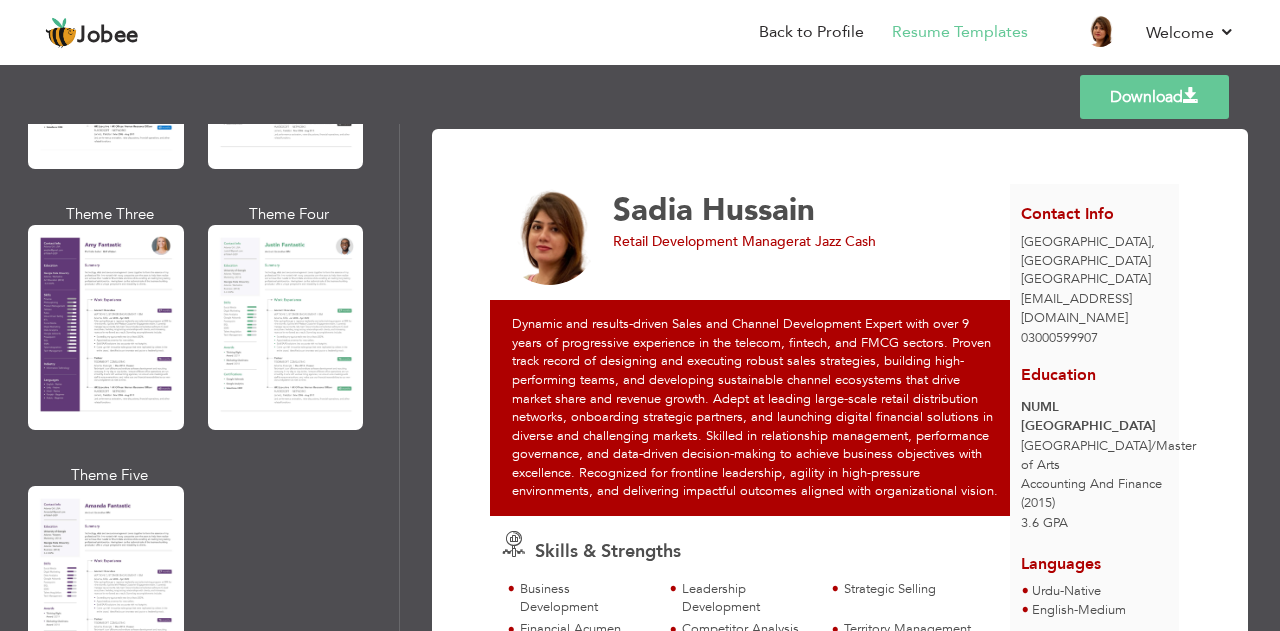 scroll, scrollTop: 1753, scrollLeft: 0, axis: vertical 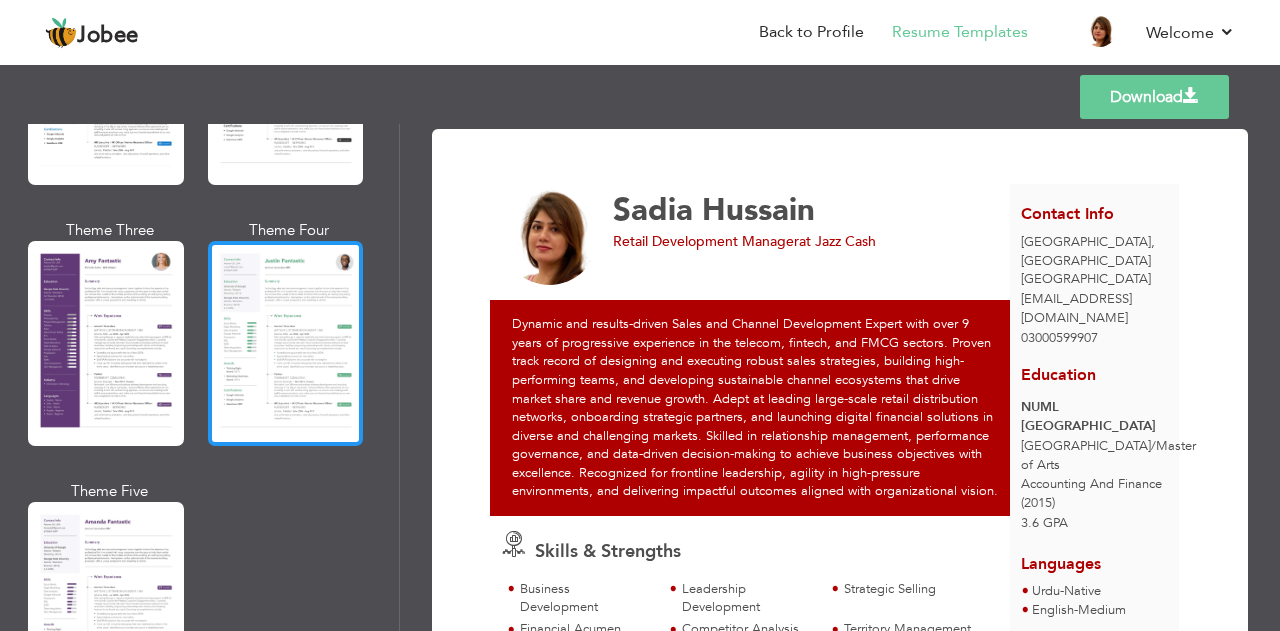 click at bounding box center [286, 343] 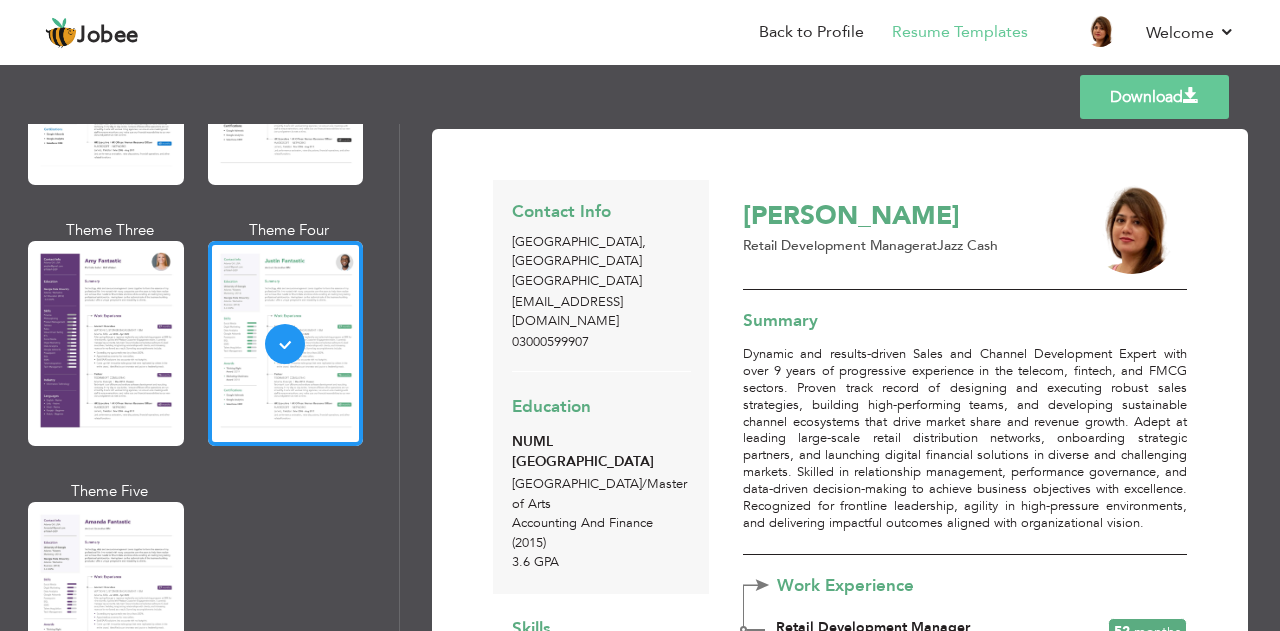 click on "Contact Info" at bounding box center (601, 212) 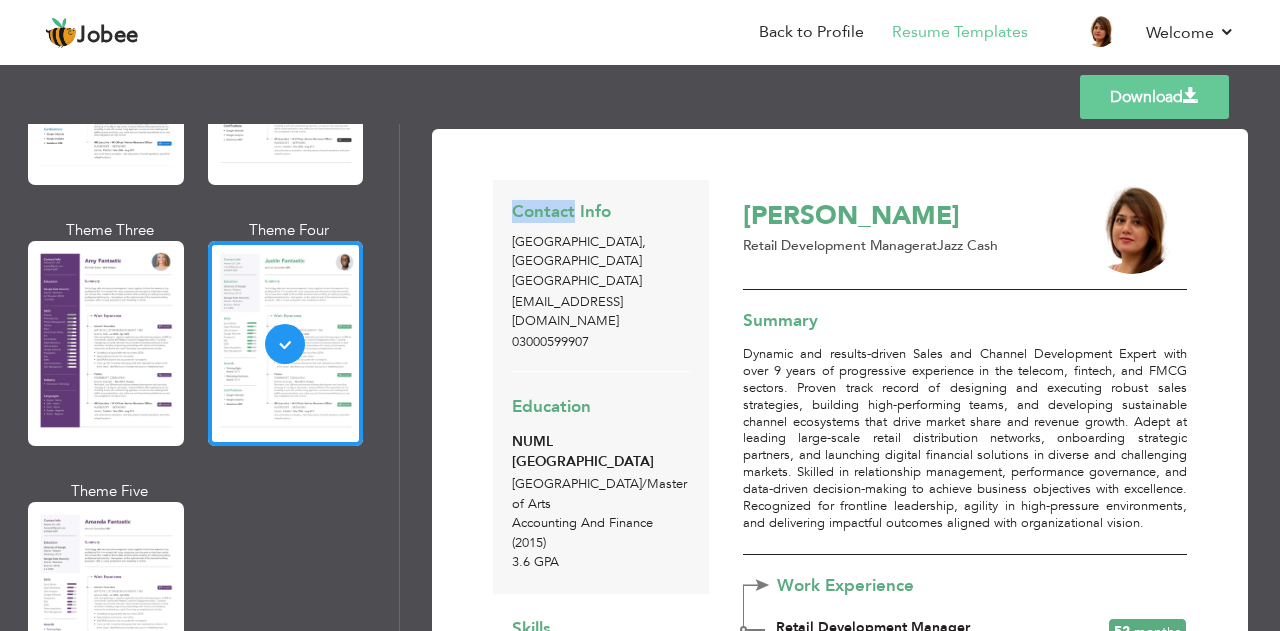 click on "Contact Info" at bounding box center (601, 212) 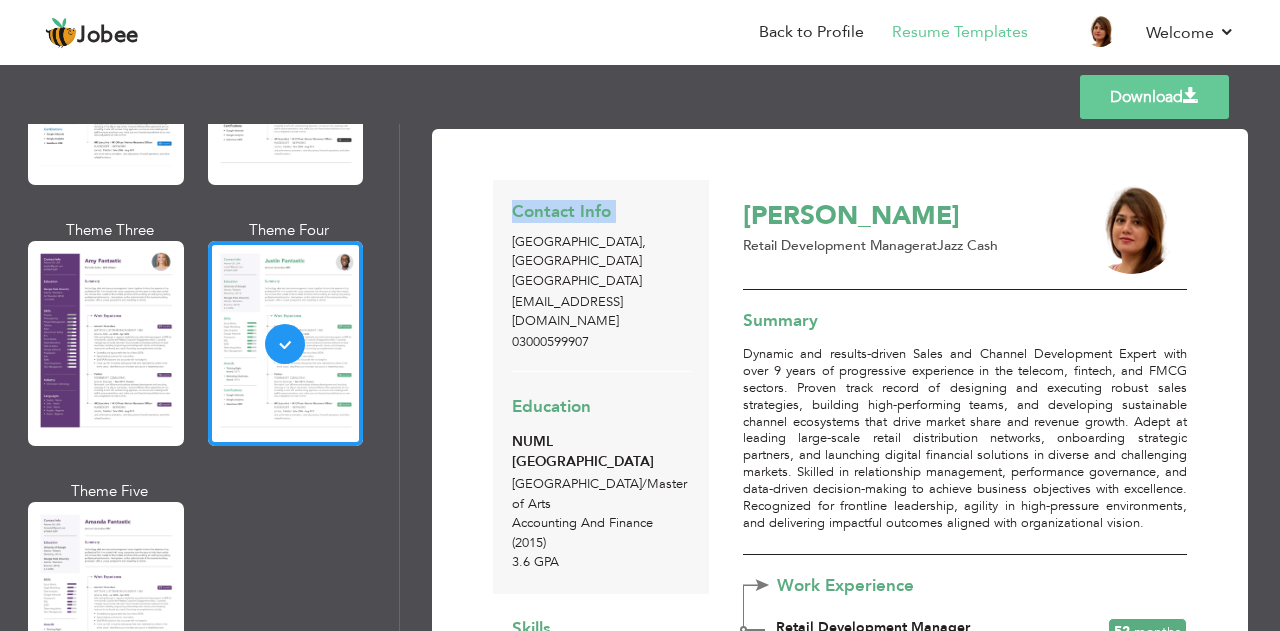 click on "Contact Info" at bounding box center (601, 212) 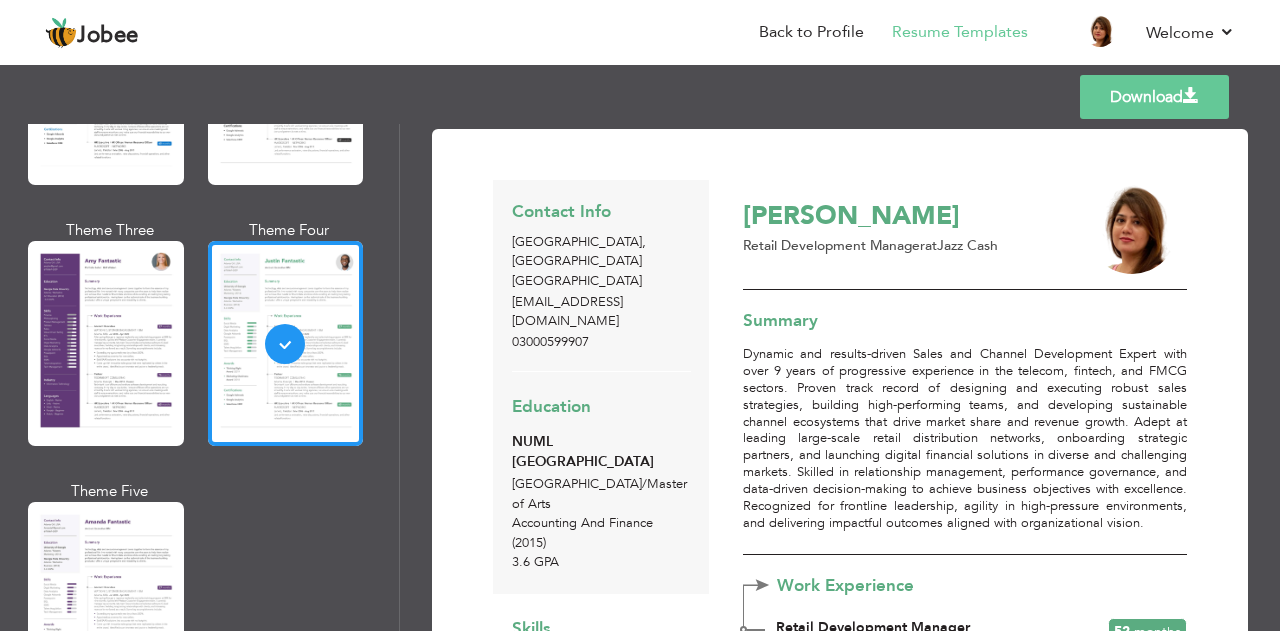 click on "awaisiqbalkhanshb@gmail.com" at bounding box center [601, 312] 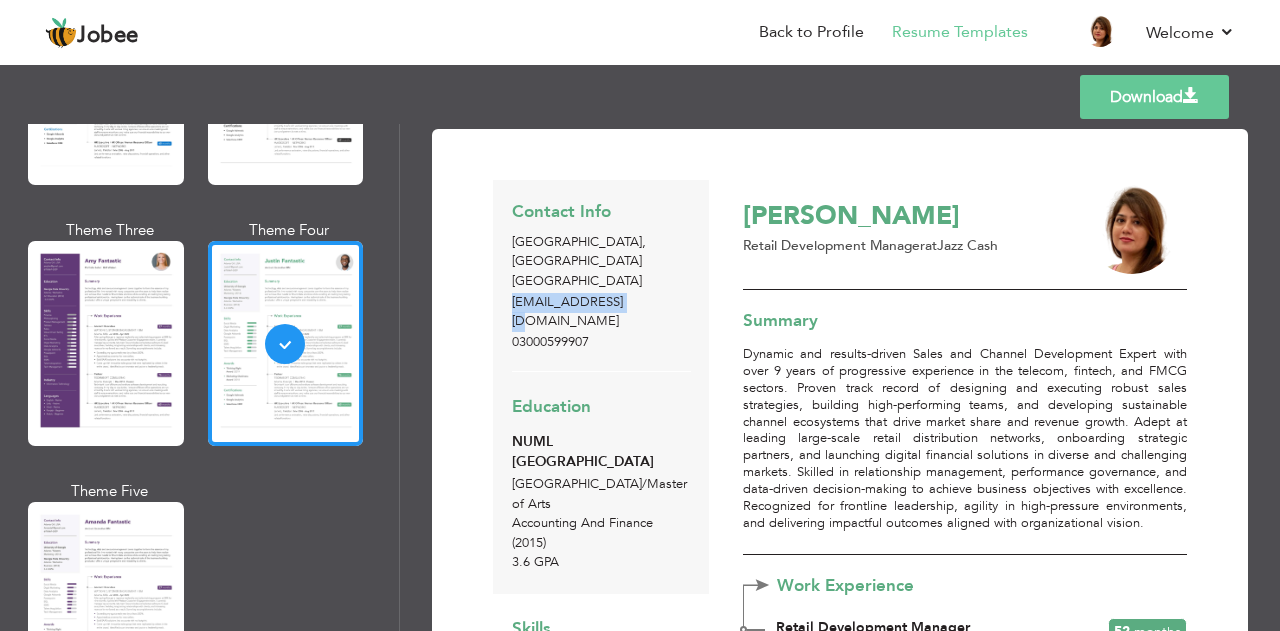click on "awaisiqbalkhanshb@gmail.com" at bounding box center (601, 312) 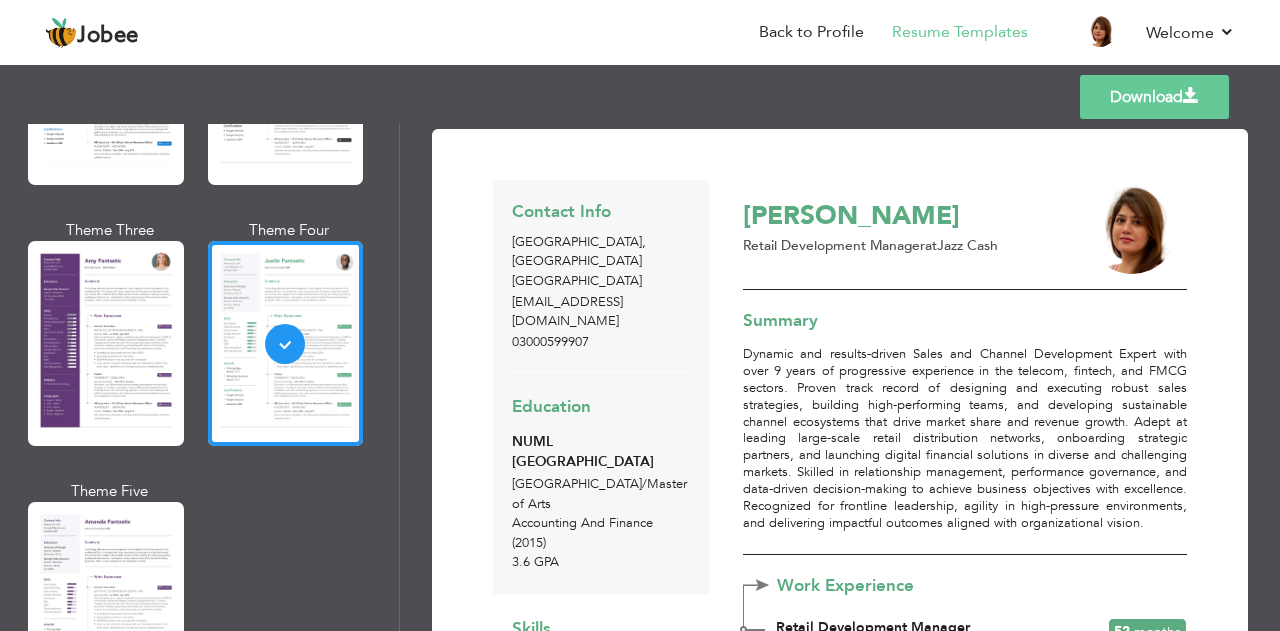click on "03000599907" at bounding box center [601, 343] 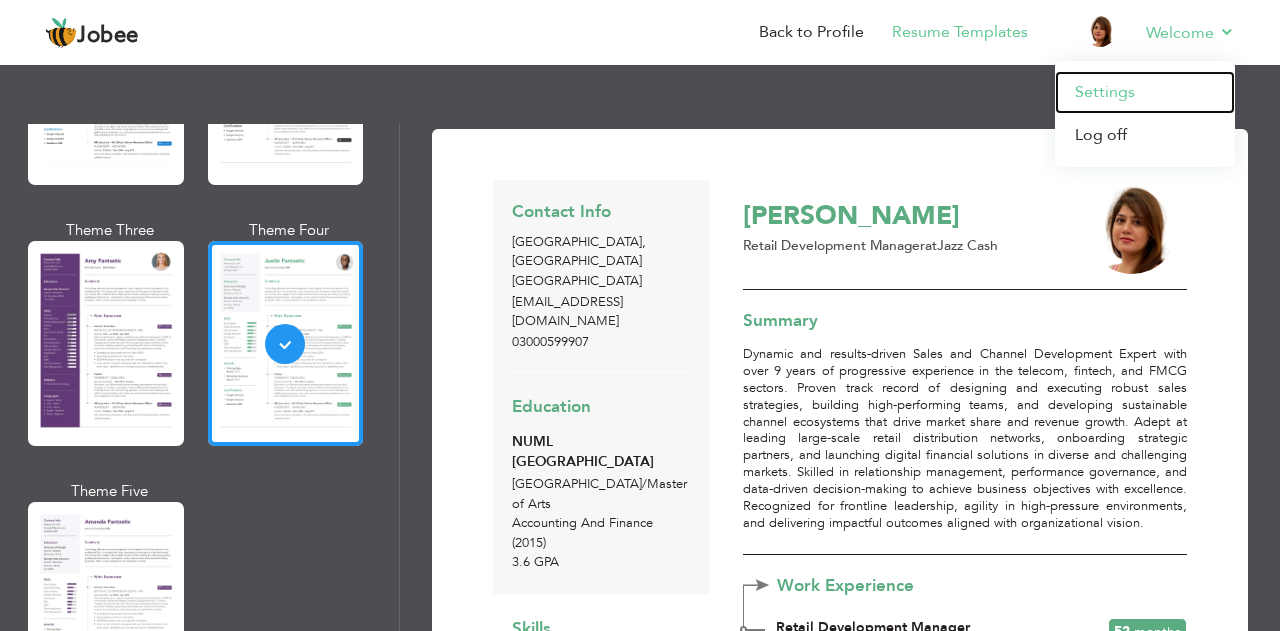 click on "Settings" at bounding box center [1145, 92] 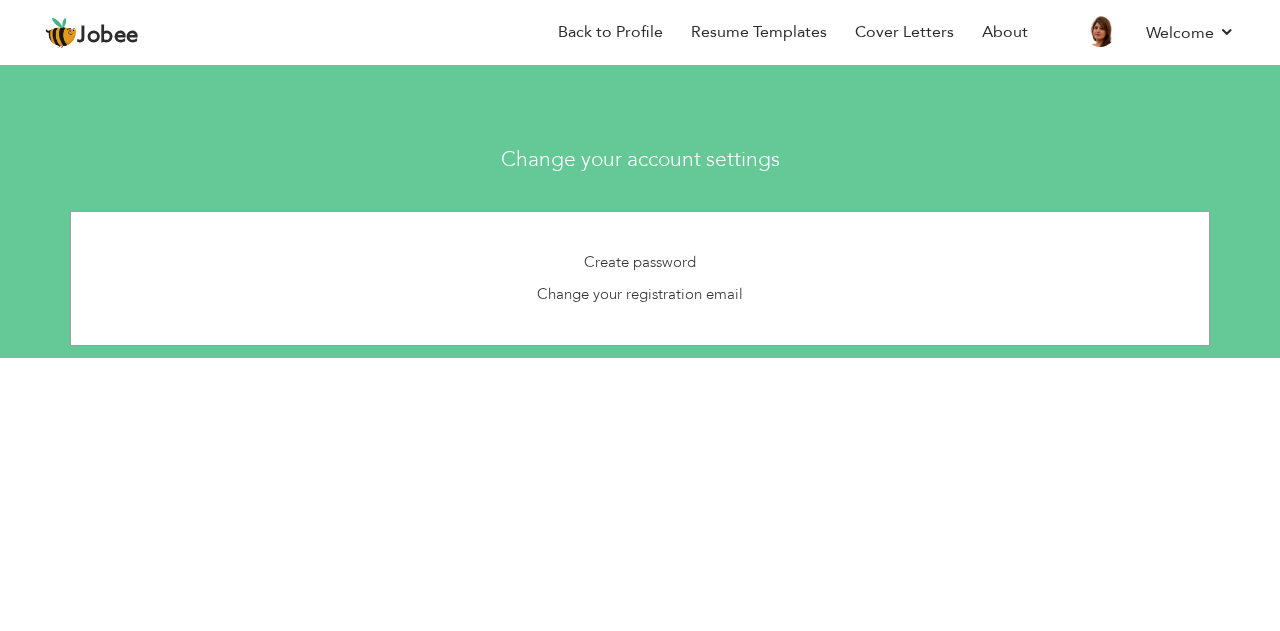 scroll, scrollTop: 0, scrollLeft: 0, axis: both 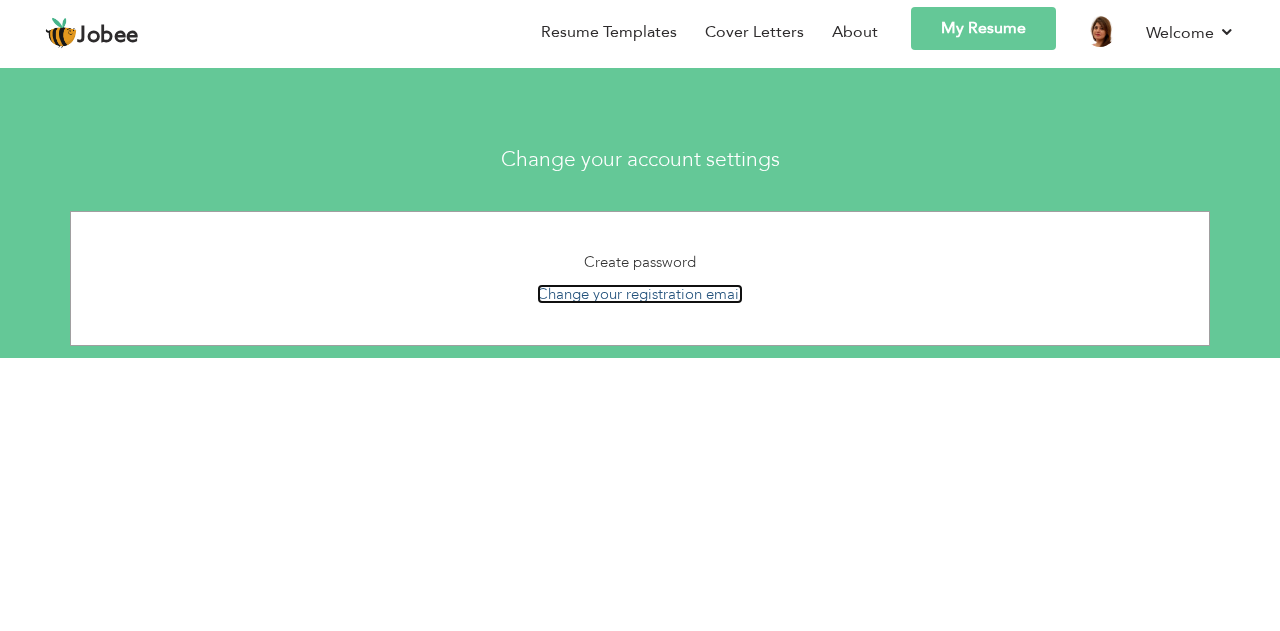 click on "Change your registration email" at bounding box center (640, 294) 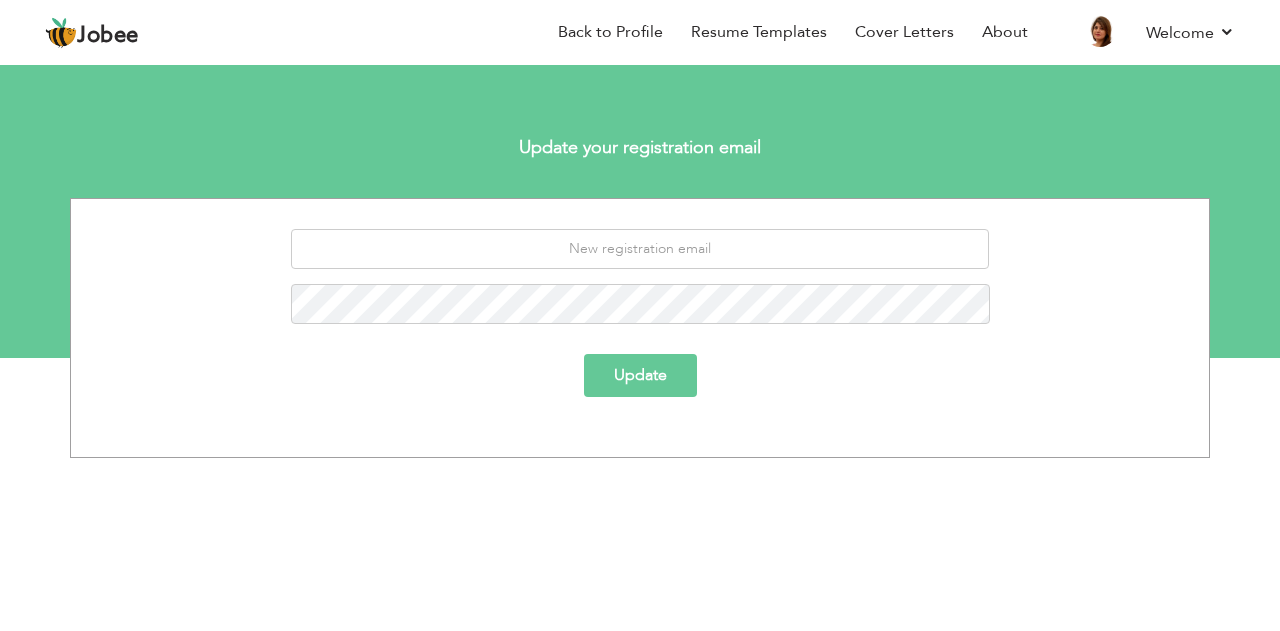 scroll, scrollTop: 0, scrollLeft: 0, axis: both 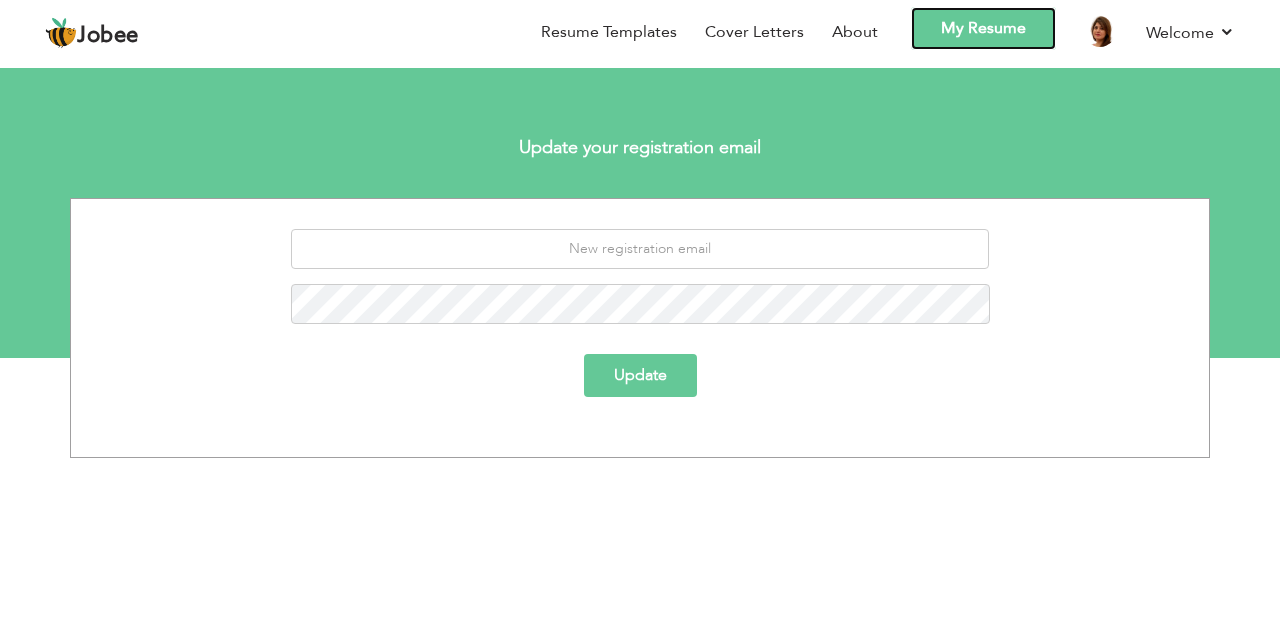 click on "My Resume" at bounding box center (983, 28) 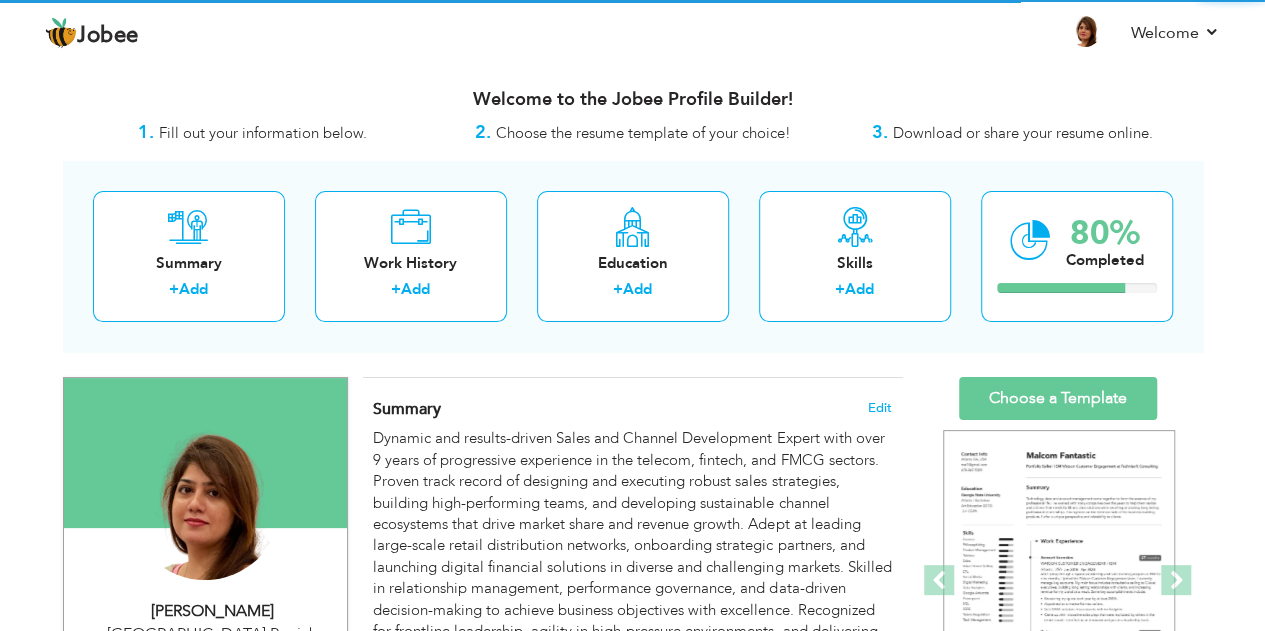 scroll, scrollTop: 0, scrollLeft: 0, axis: both 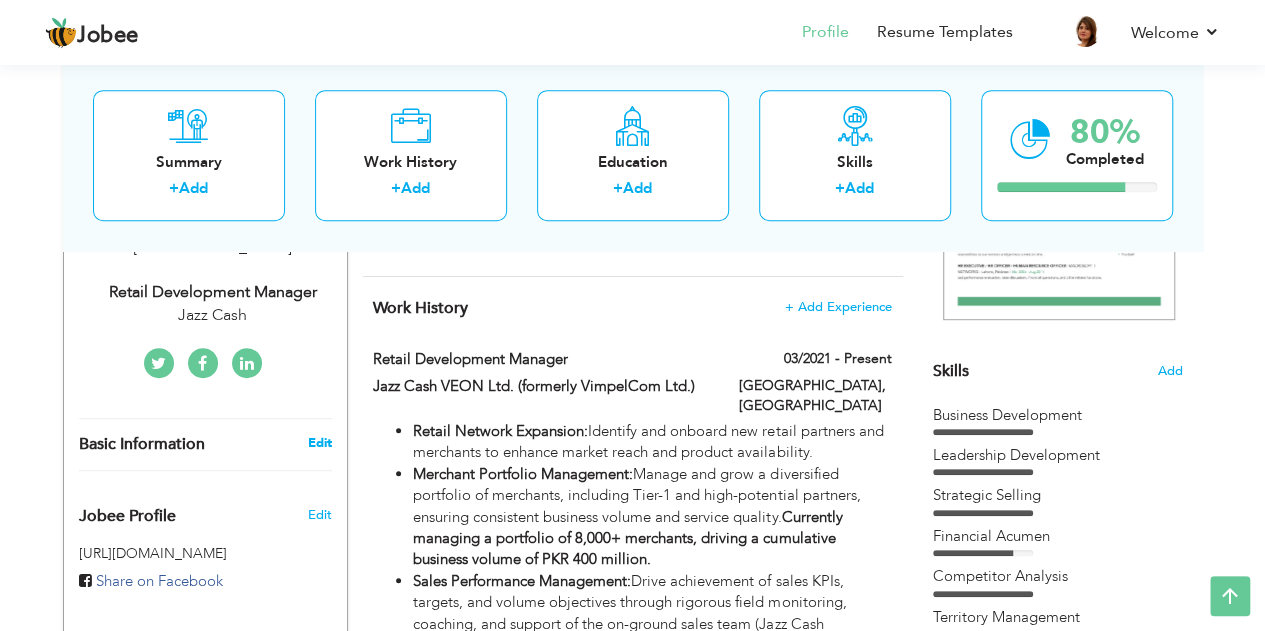 click on "Edit" at bounding box center [319, 443] 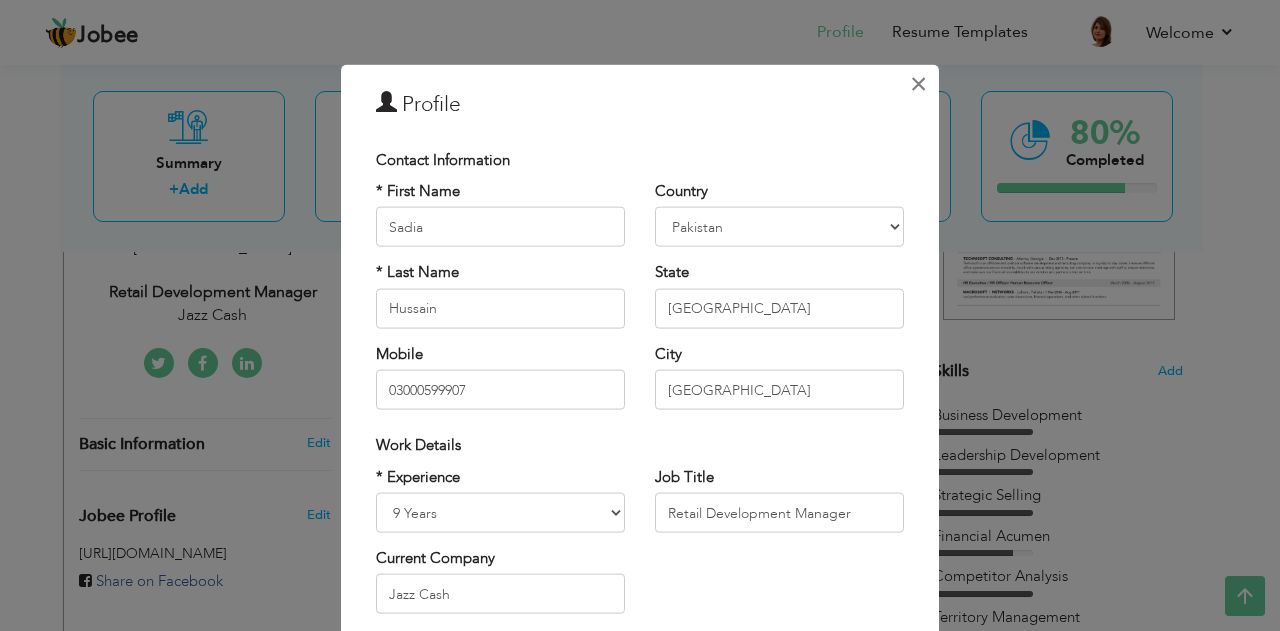 click on "×" at bounding box center (918, 83) 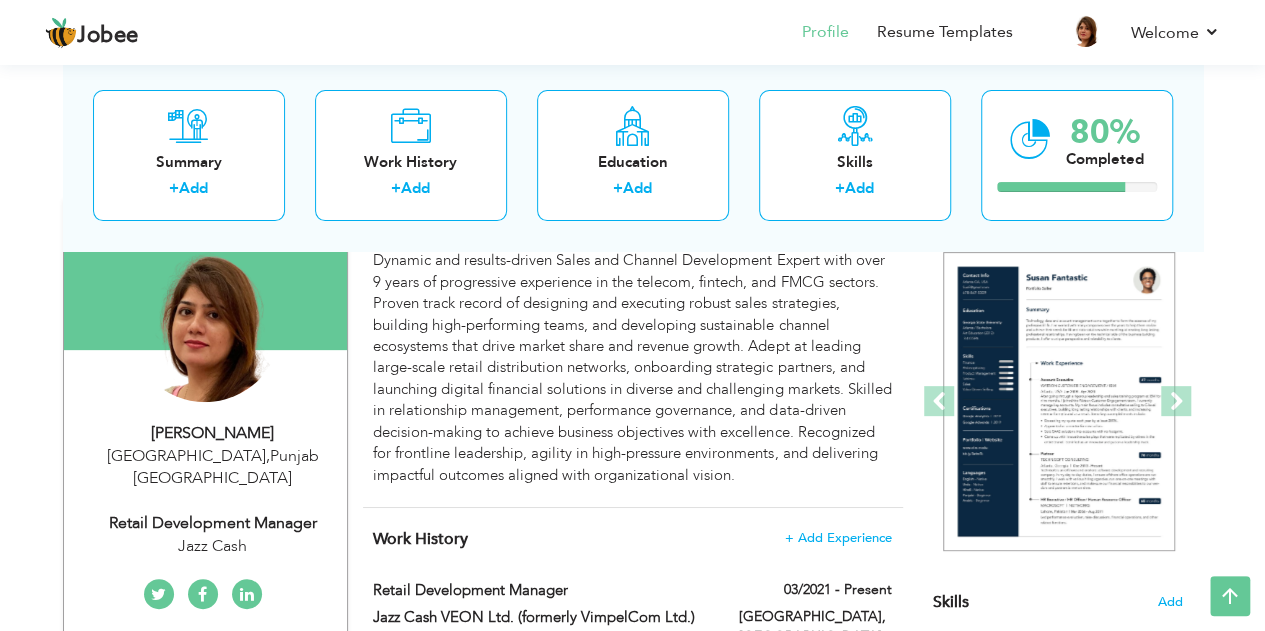 scroll, scrollTop: 0, scrollLeft: 0, axis: both 